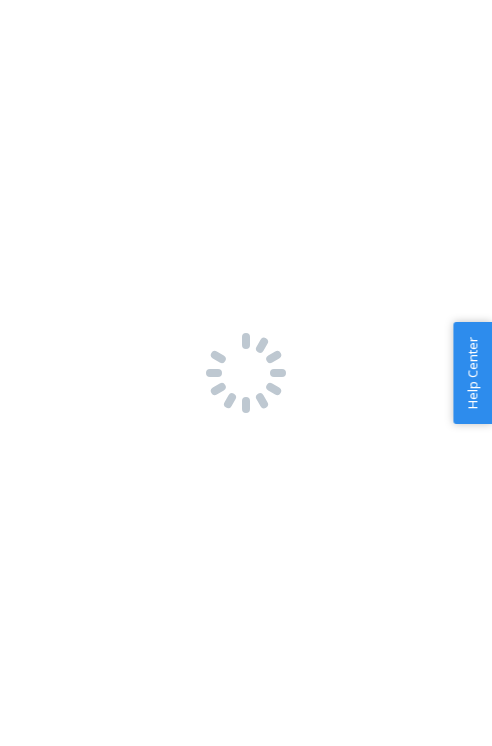 scroll, scrollTop: 0, scrollLeft: 0, axis: both 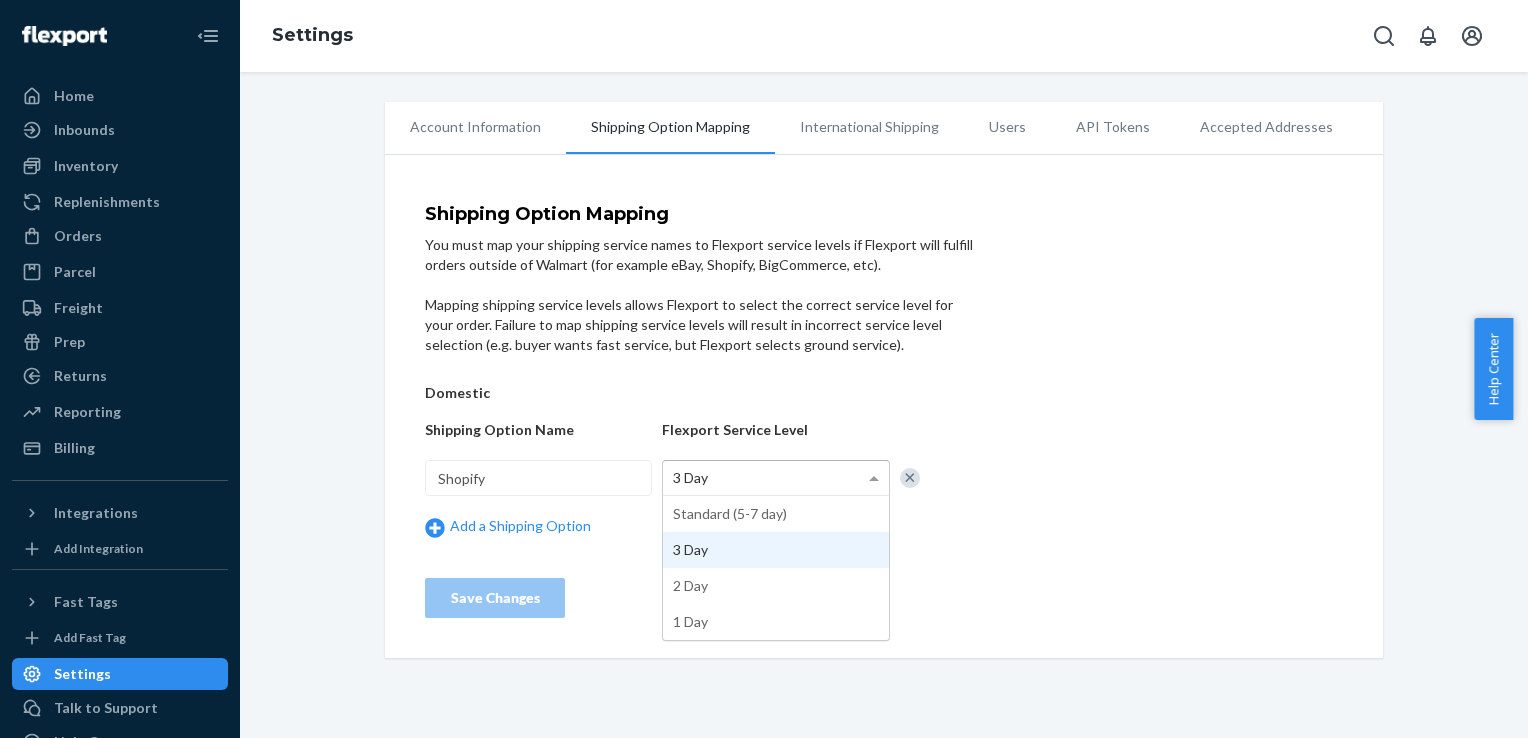 click at bounding box center (874, 478) 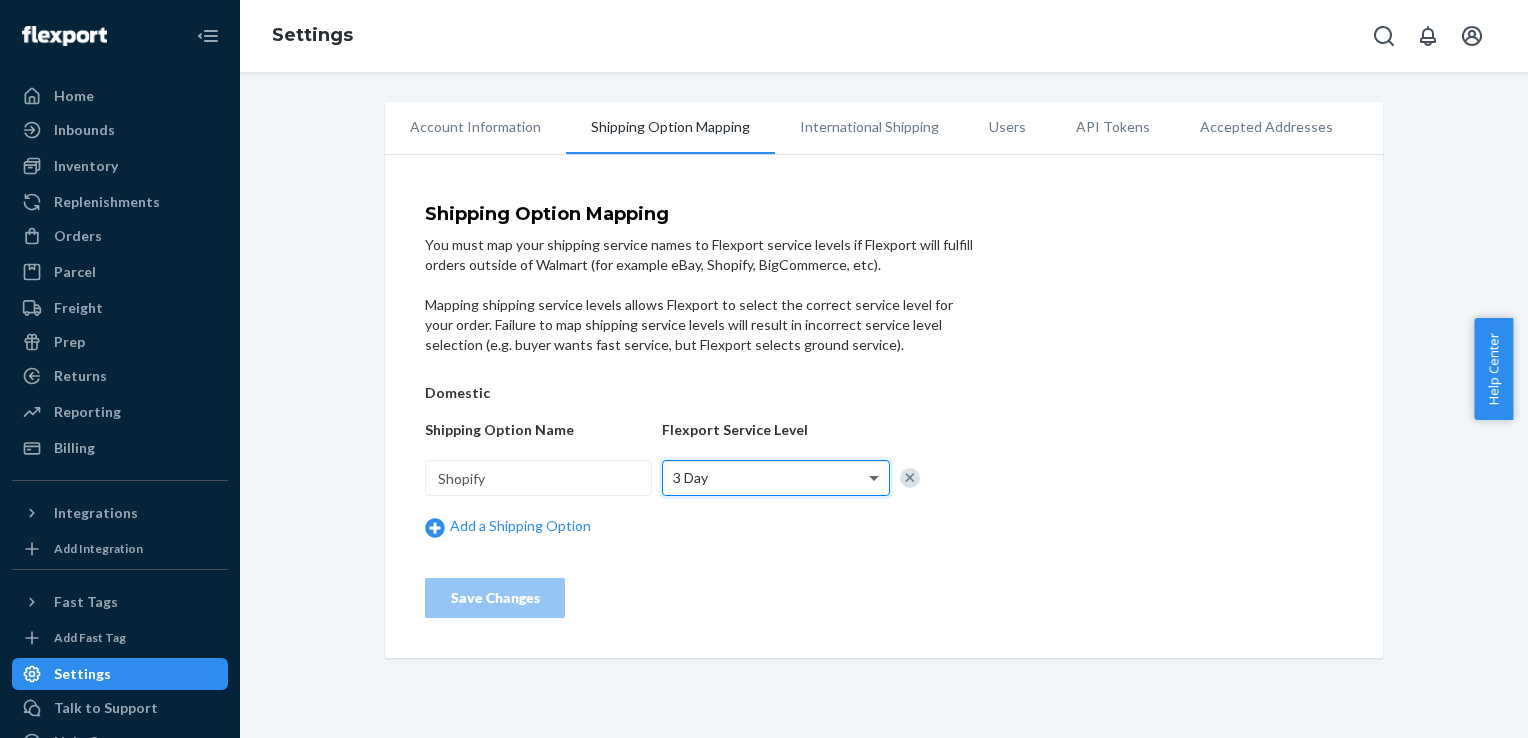 click at bounding box center [874, 479] 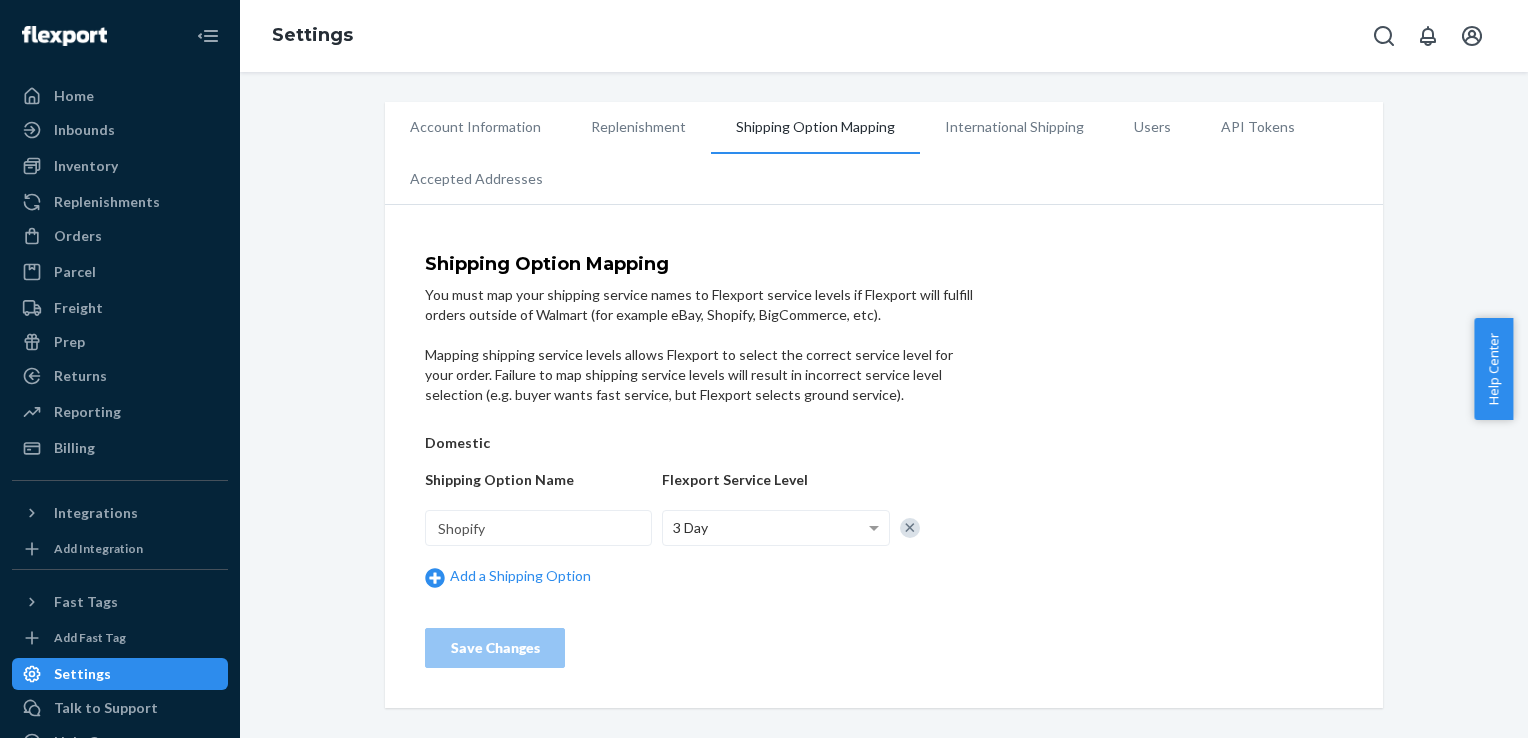 click on "Replenishment" at bounding box center [638, 127] 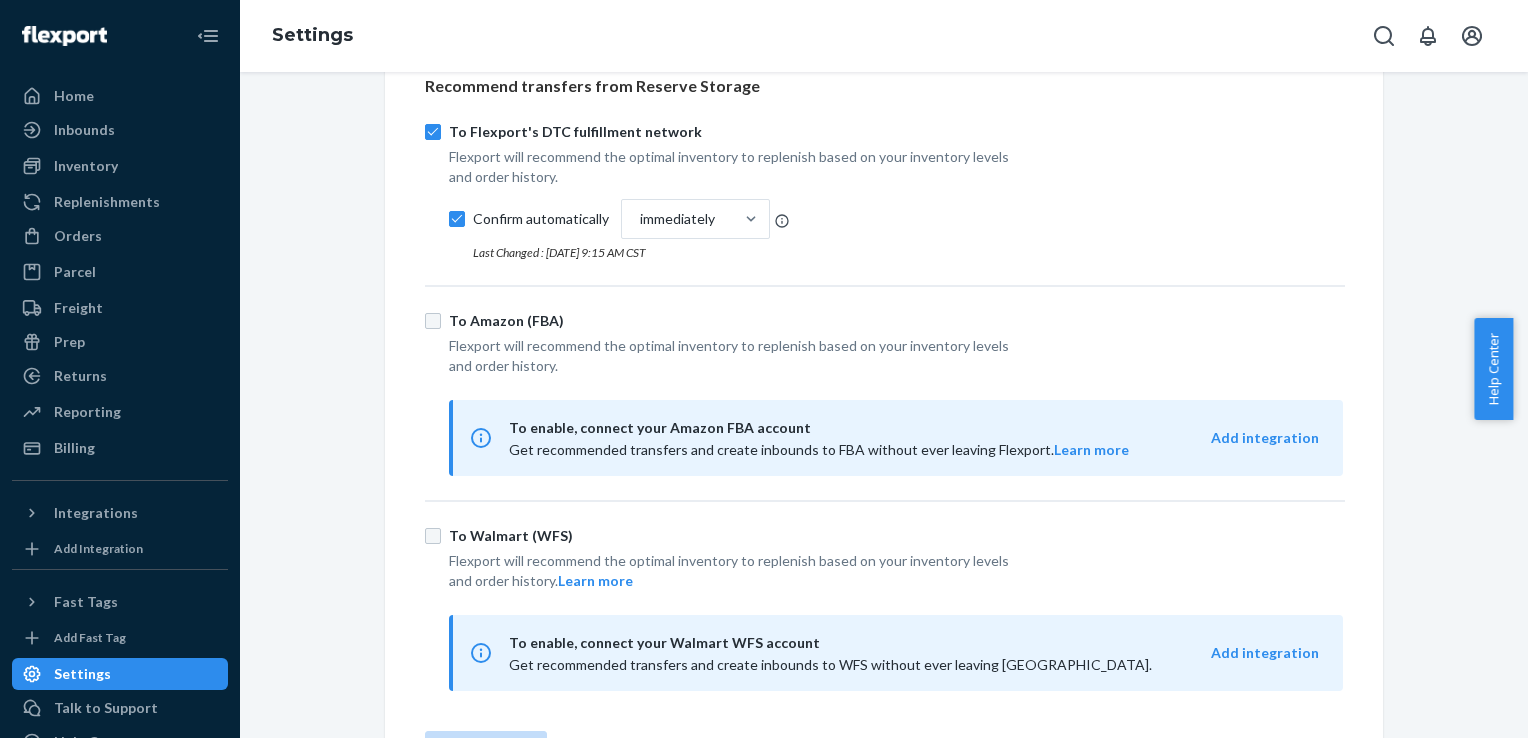 scroll, scrollTop: 347, scrollLeft: 0, axis: vertical 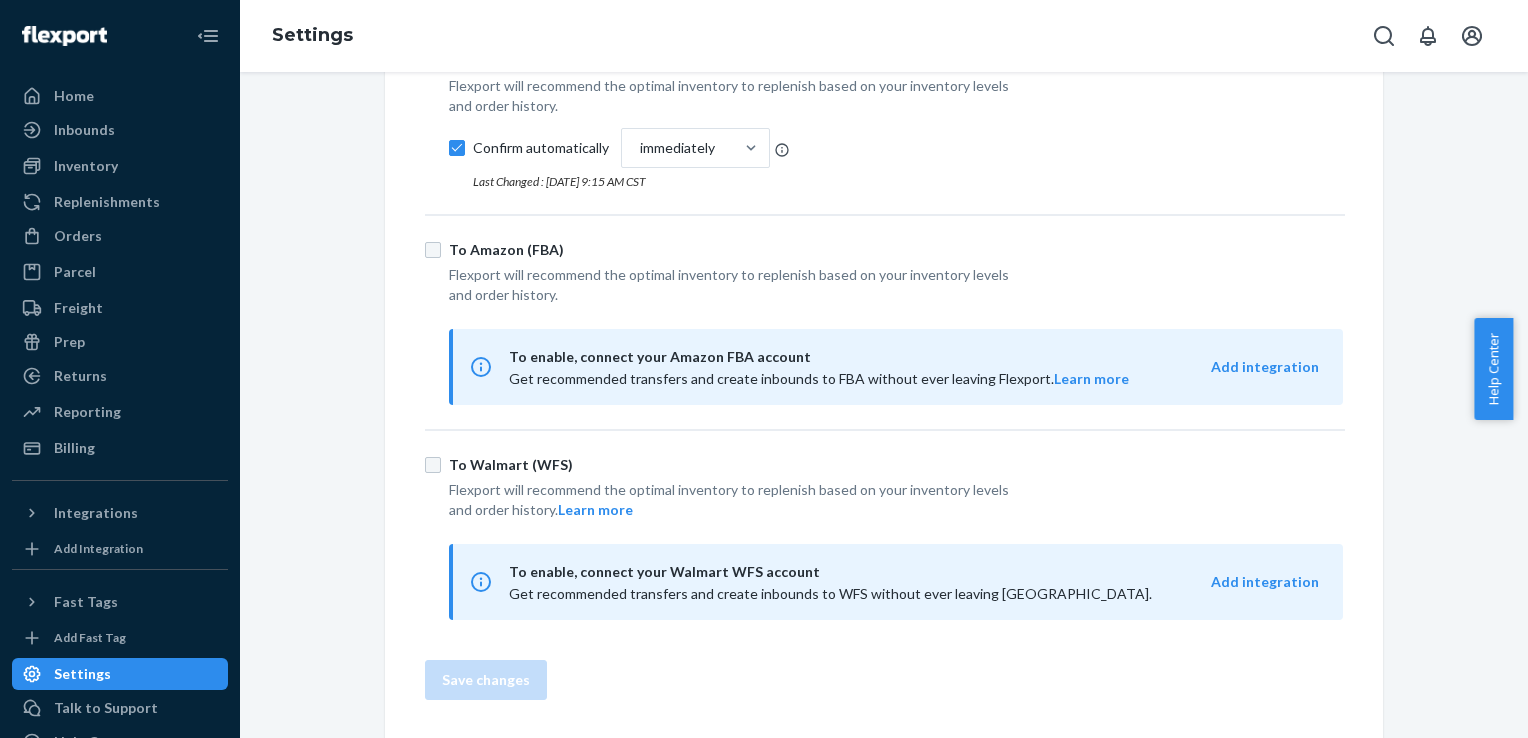 click on "Learn more" at bounding box center (595, 510) 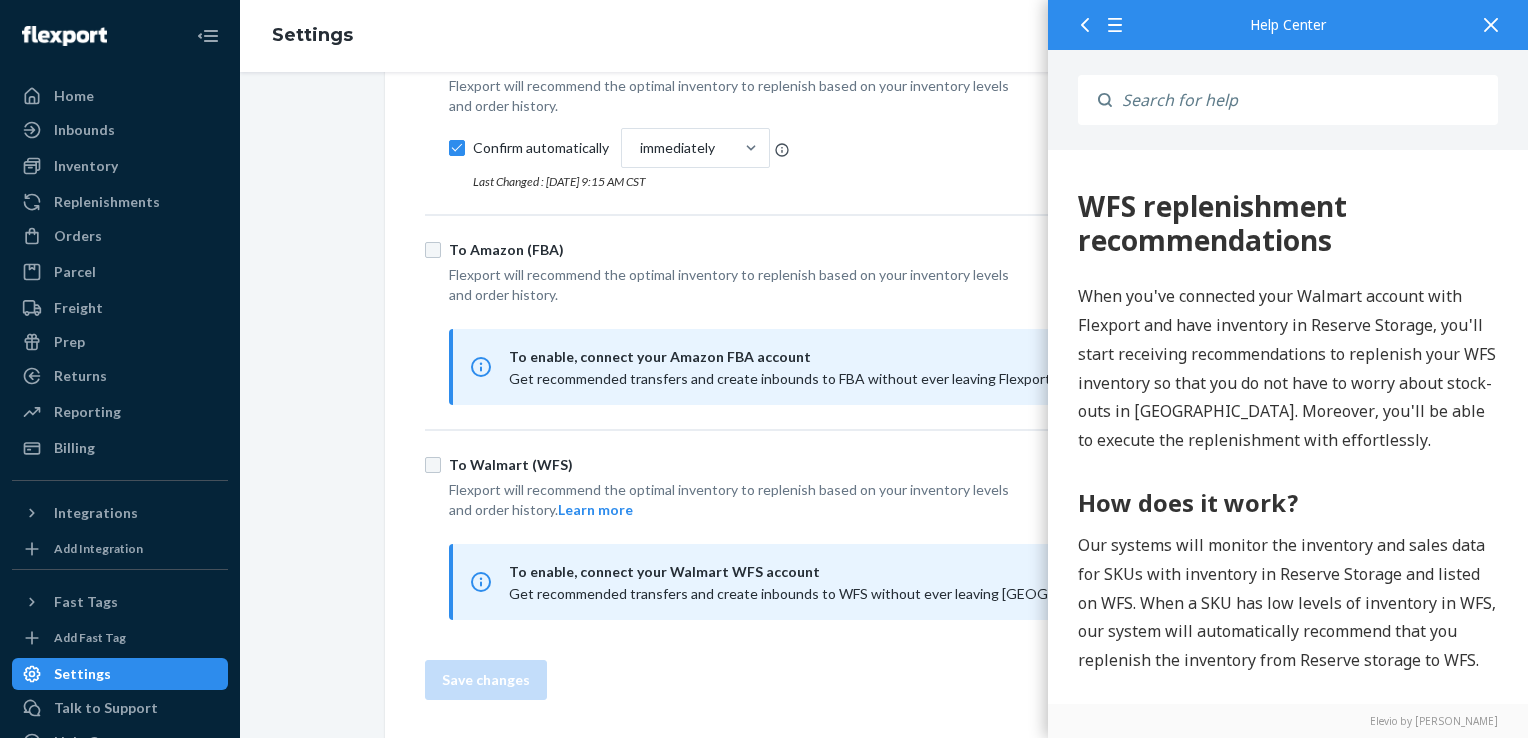 scroll, scrollTop: 0, scrollLeft: 0, axis: both 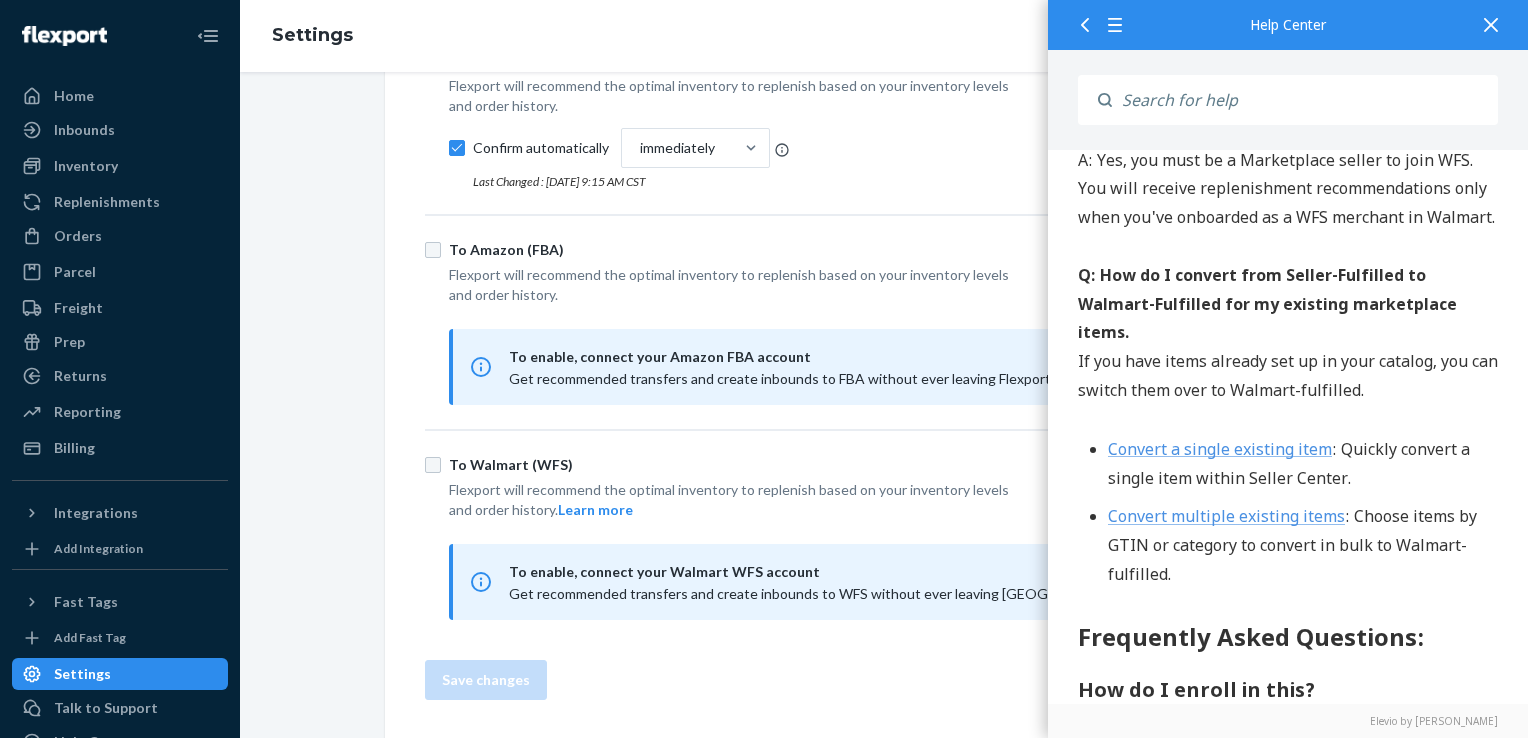 click 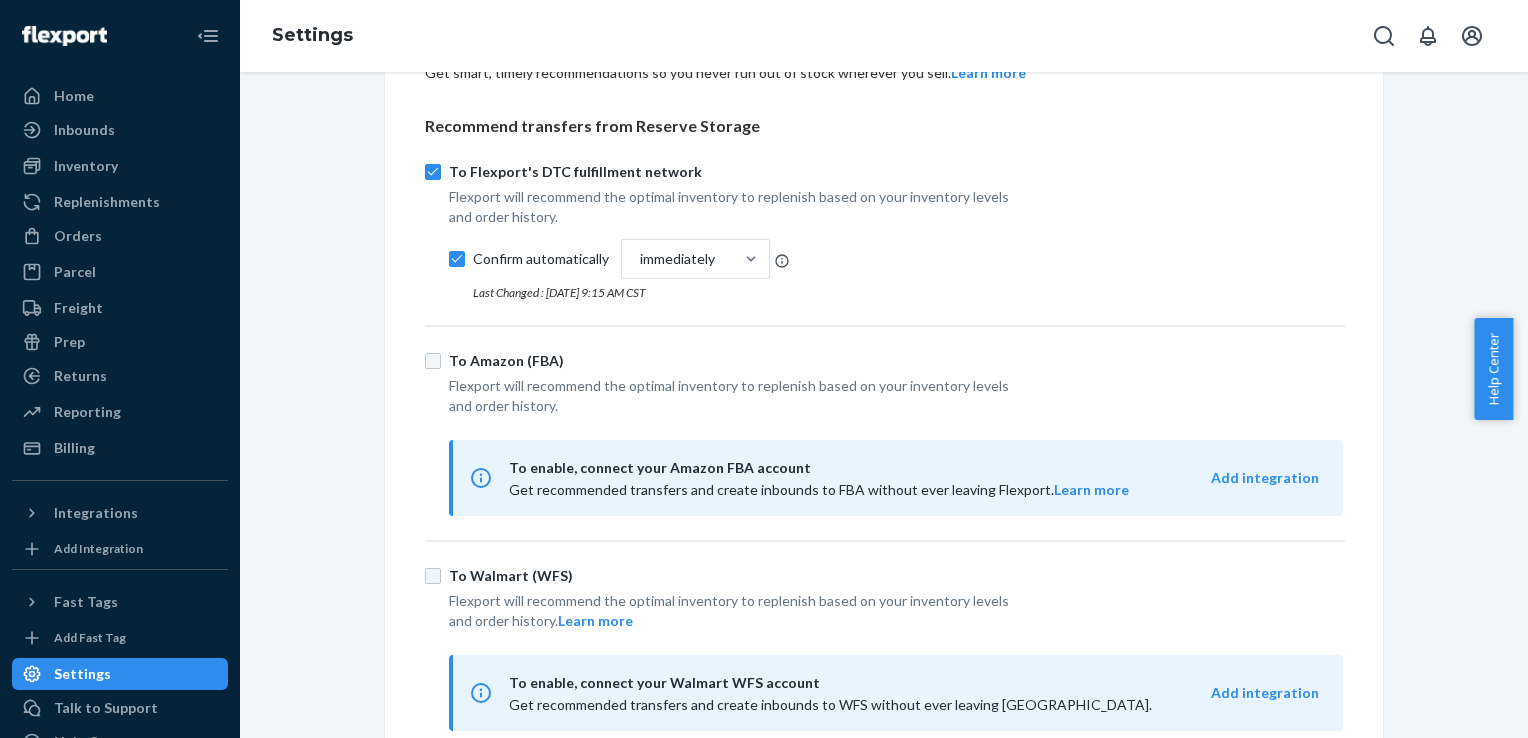 scroll, scrollTop: 0, scrollLeft: 0, axis: both 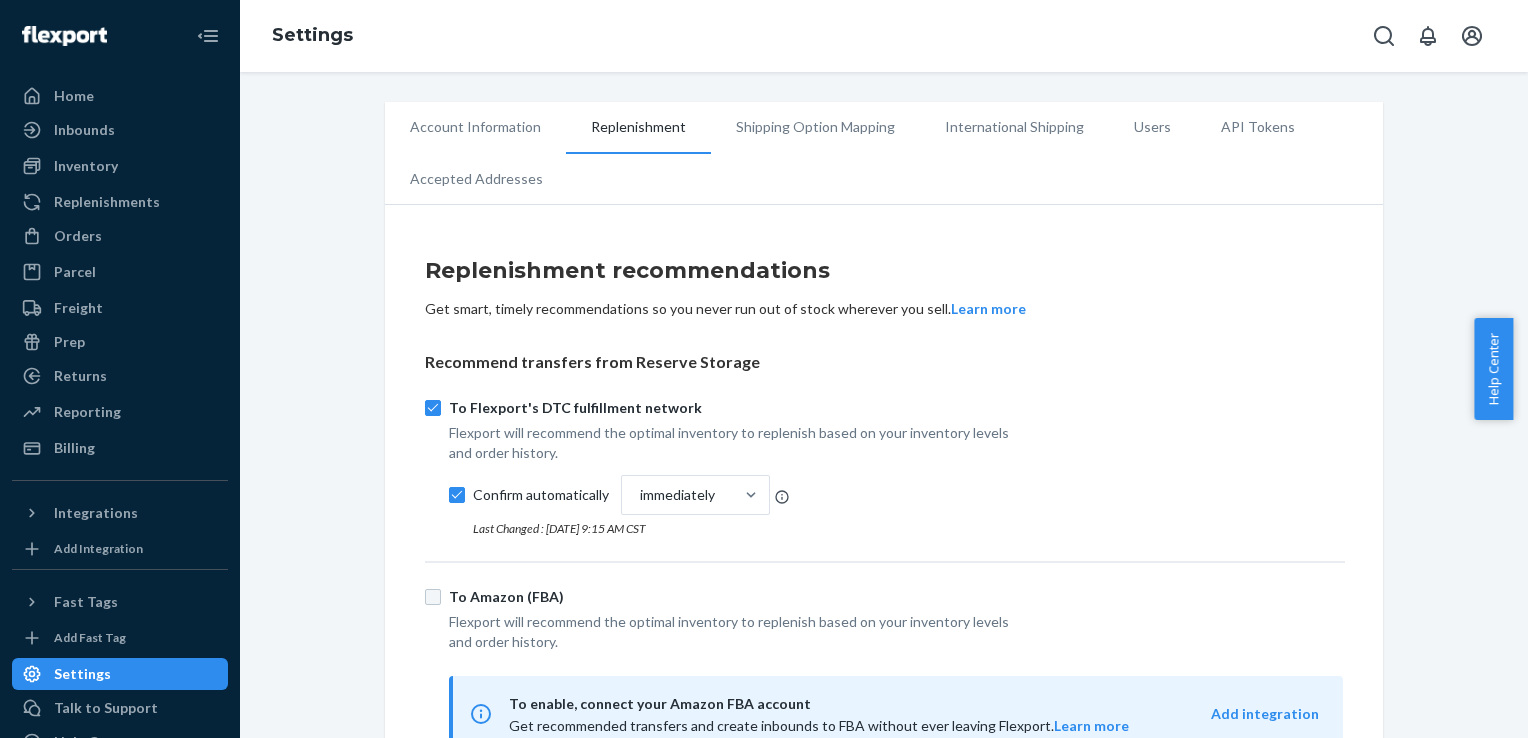 click on "Account Information" at bounding box center [475, 127] 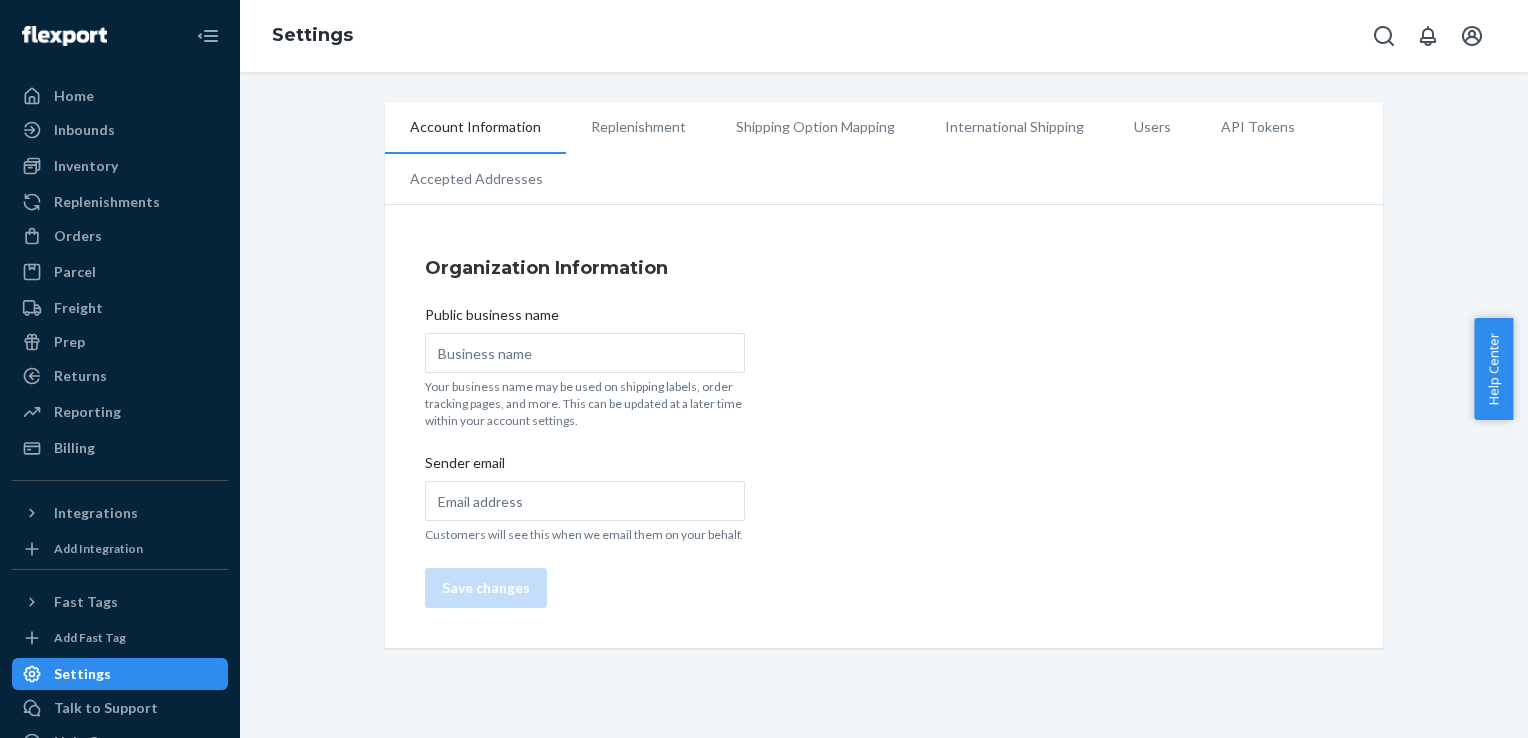 type on "Haute MEX" 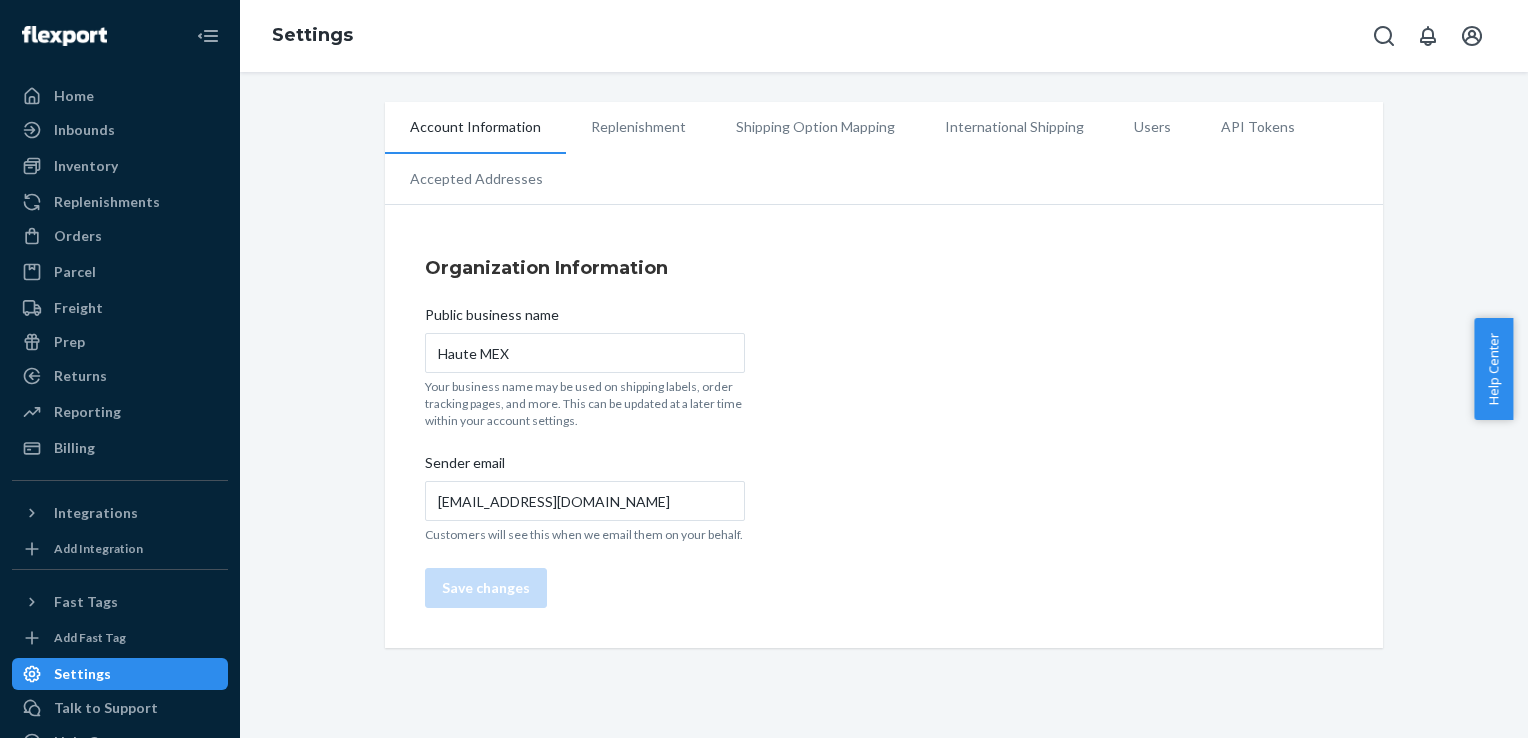 click on "International Shipping" at bounding box center [1014, 127] 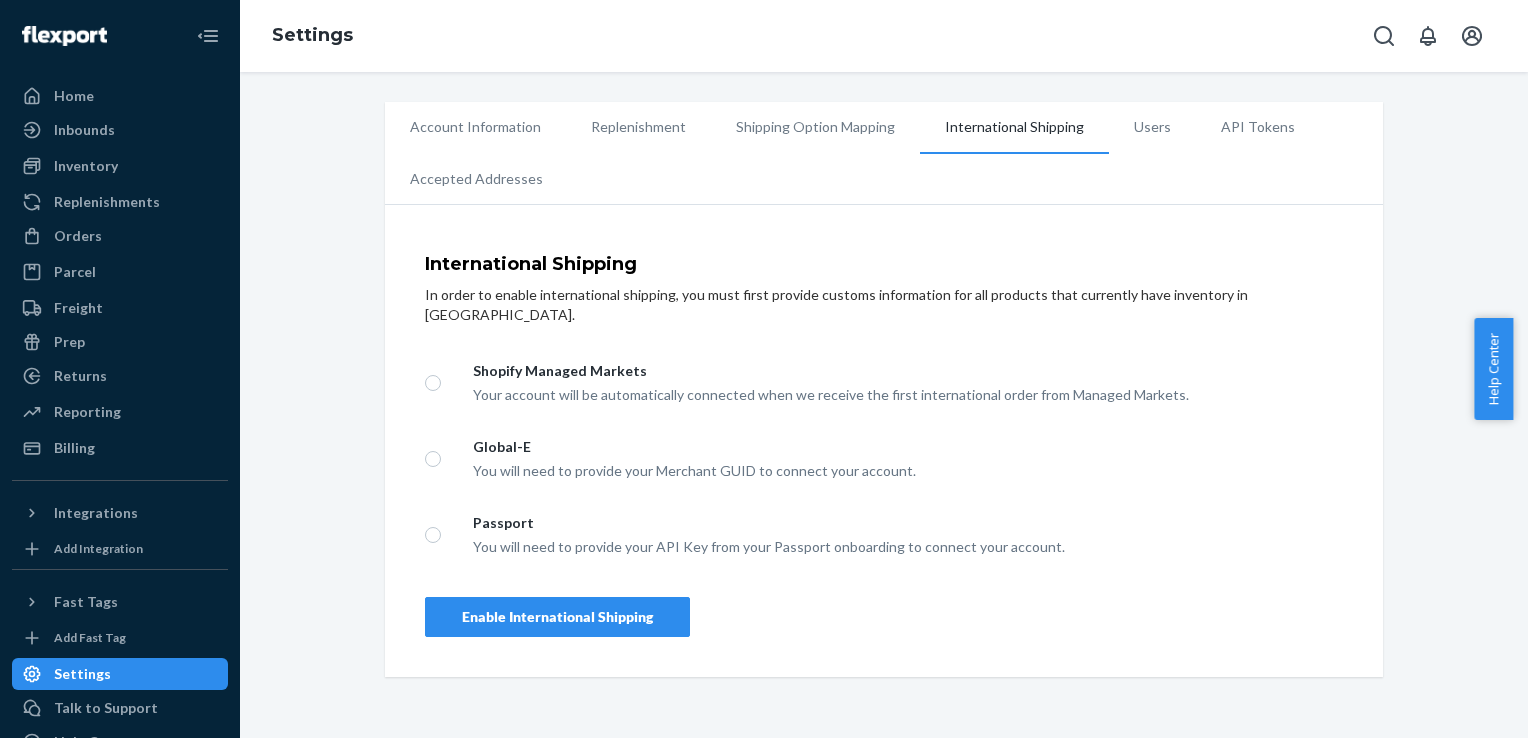 click on "Users" at bounding box center (1152, 127) 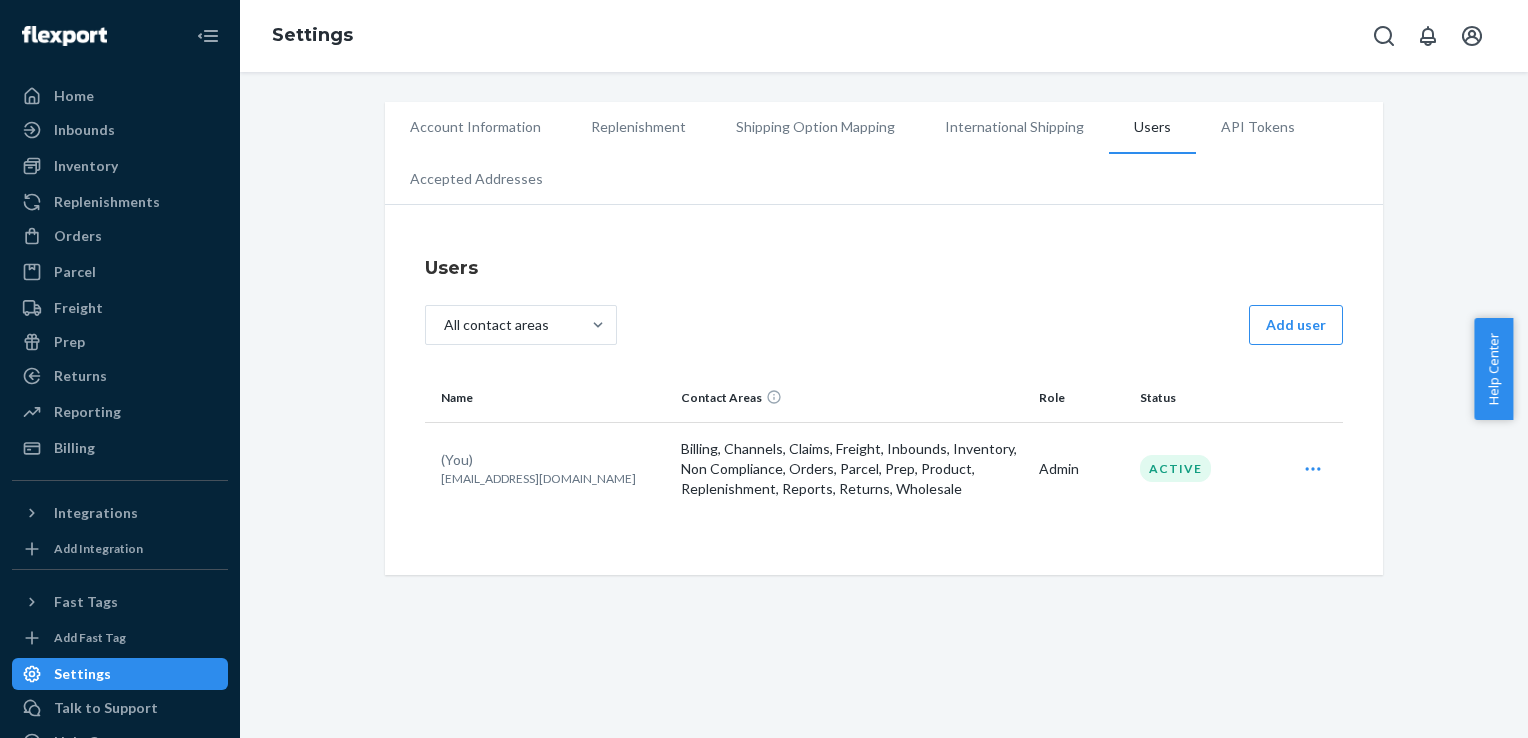 click on "API Tokens" at bounding box center (1258, 127) 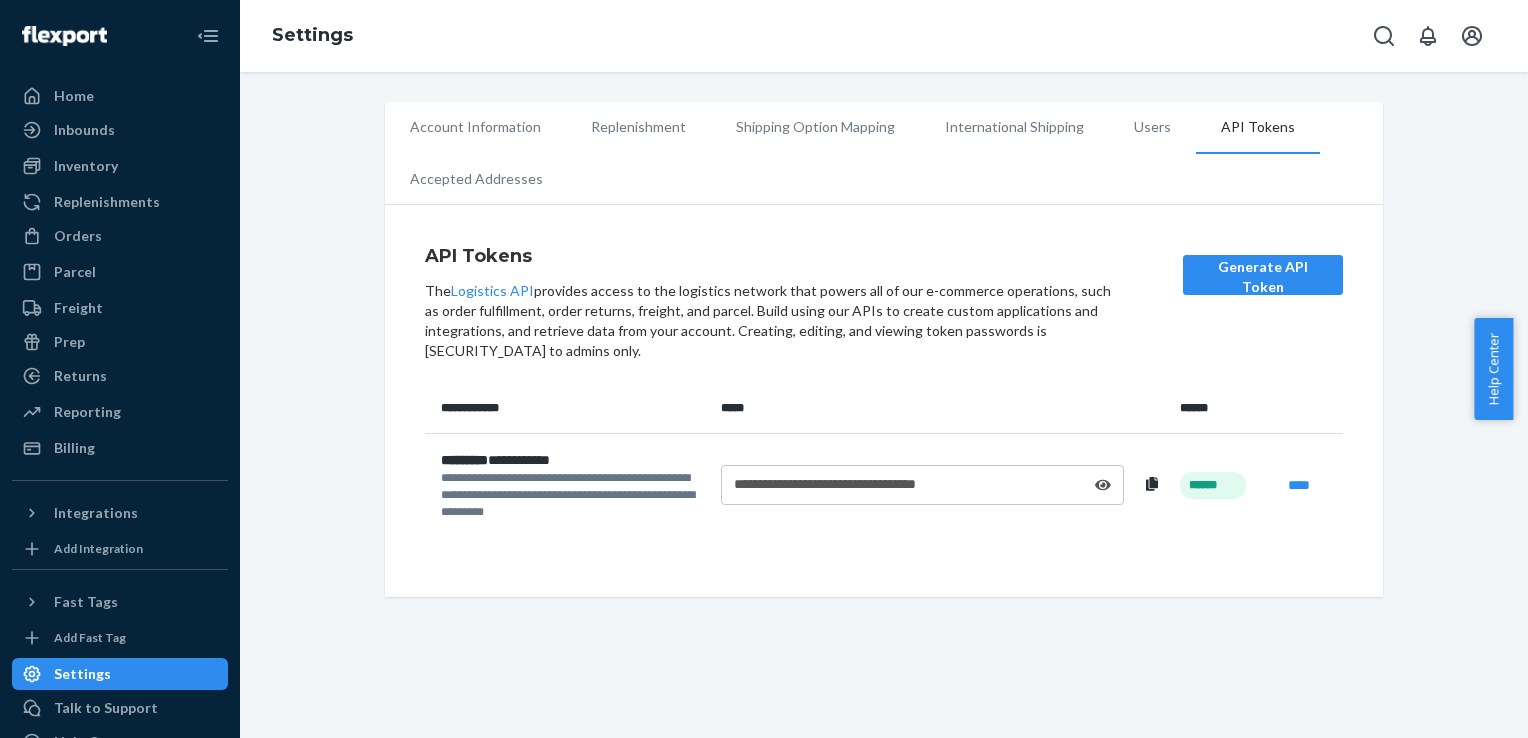 click on "Accepted Addresses" at bounding box center [476, 179] 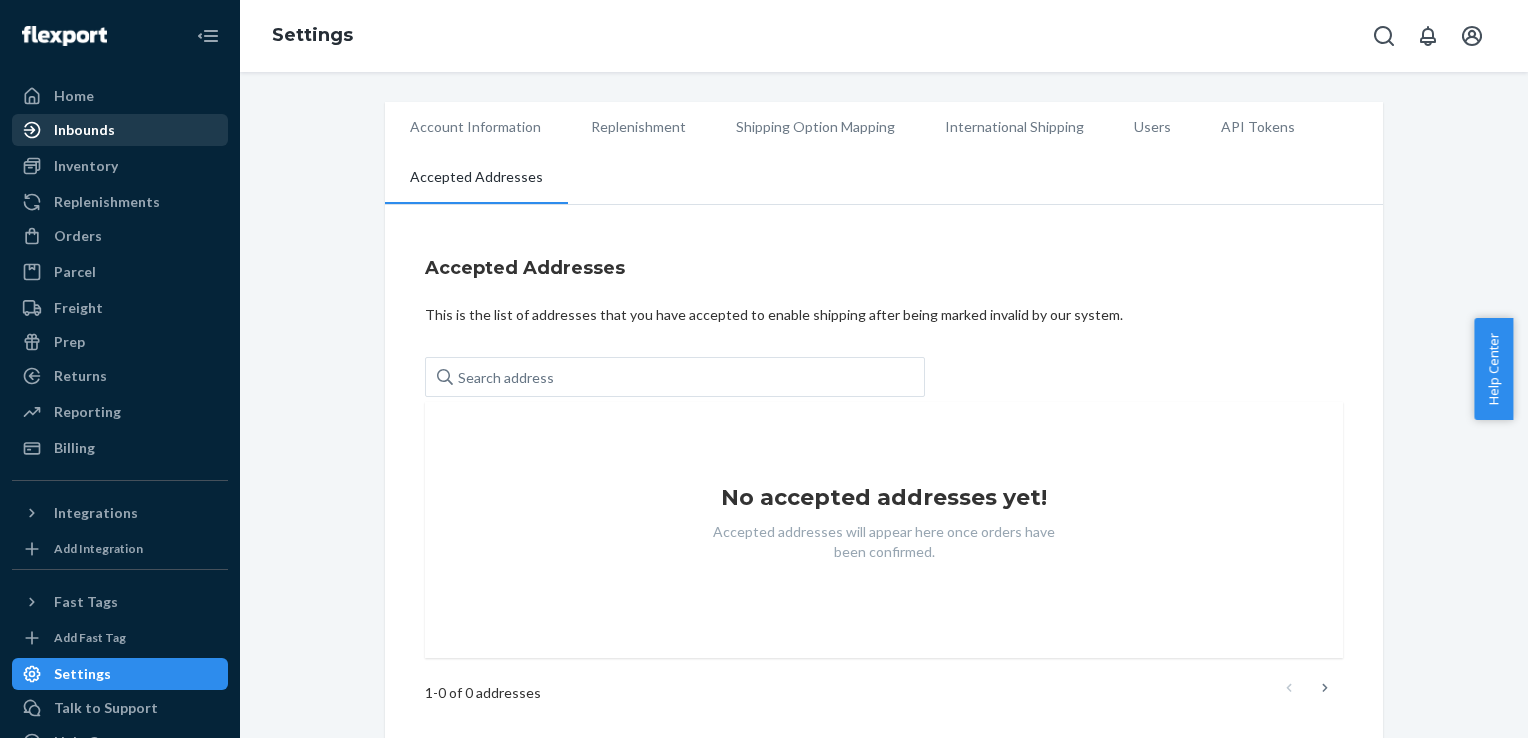 click on "Inbounds" at bounding box center [84, 130] 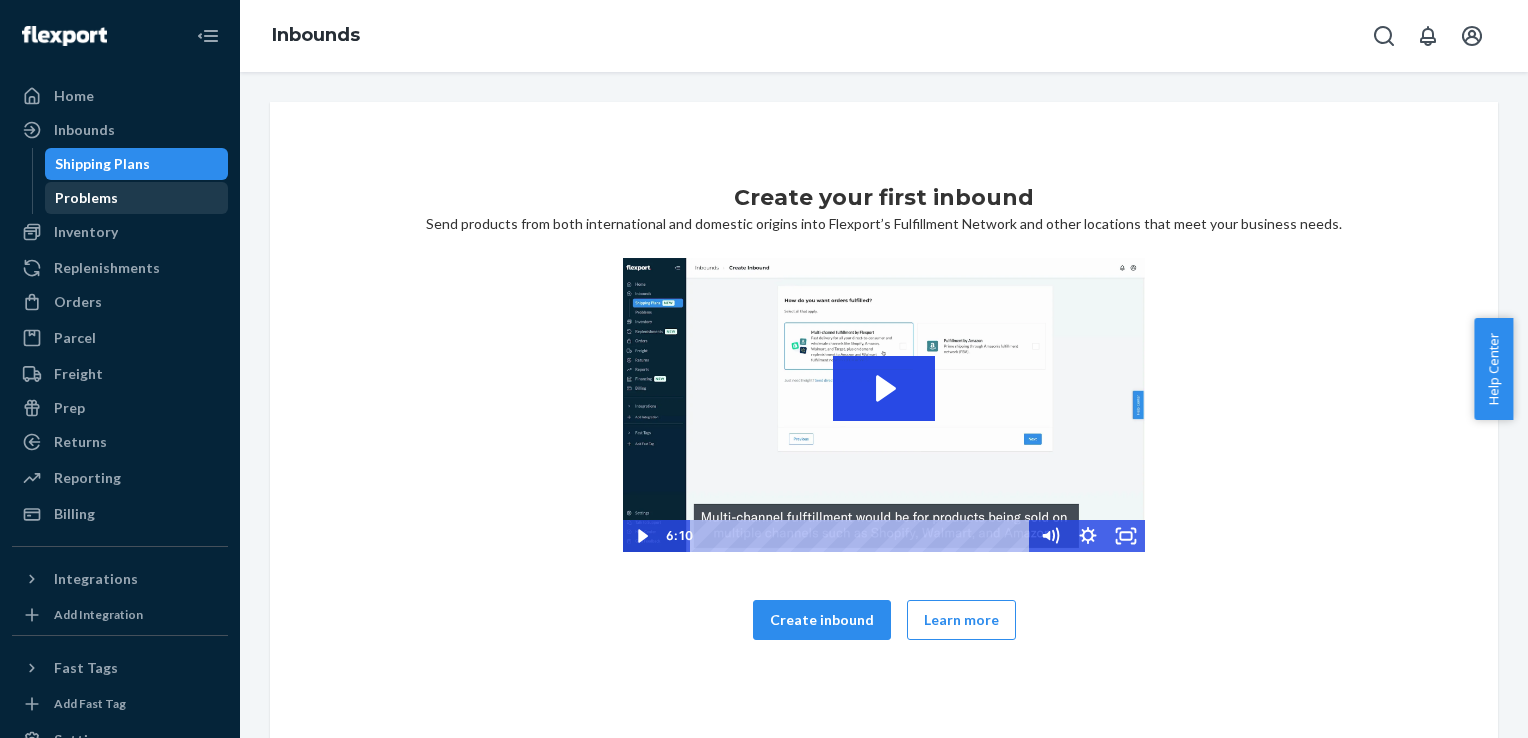 click on "Problems" at bounding box center [86, 198] 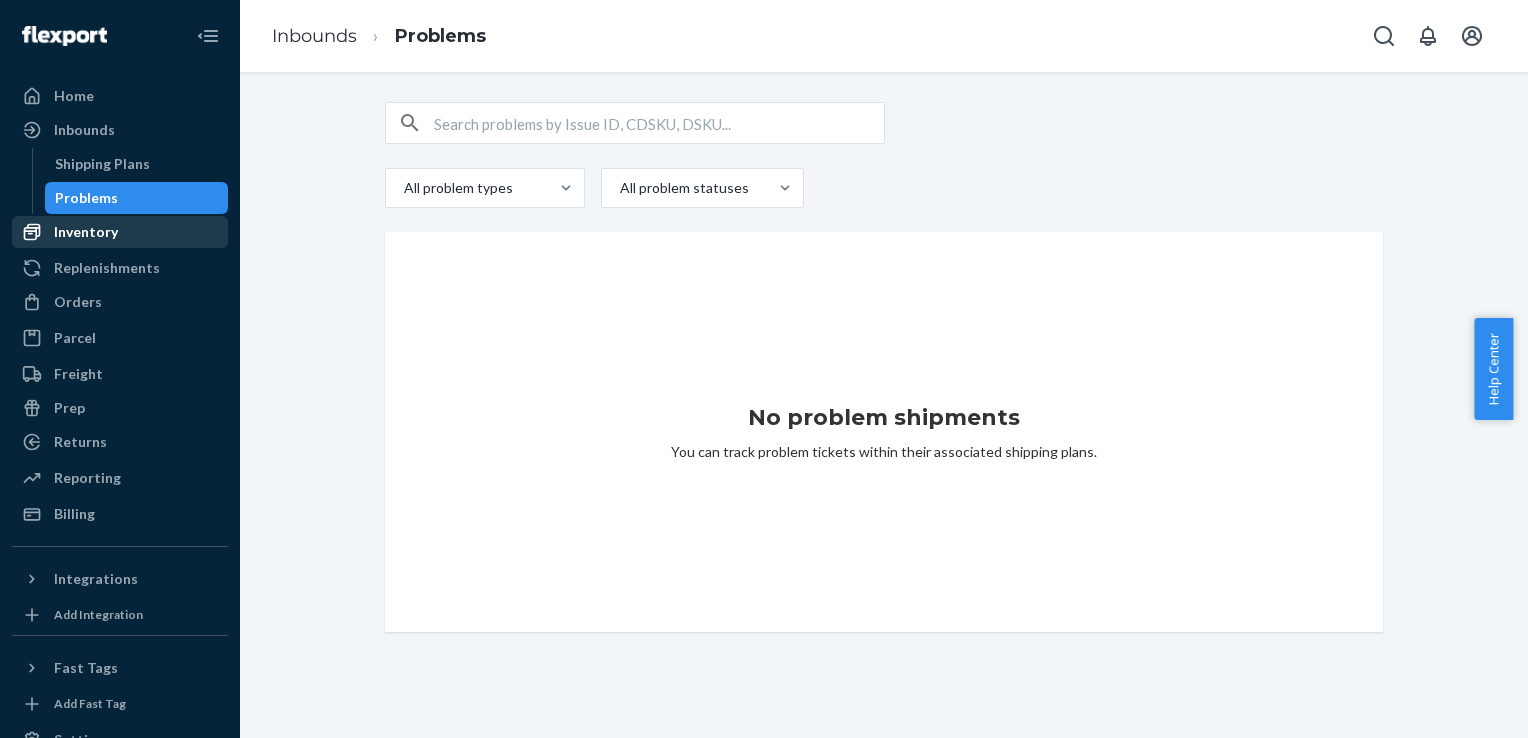 click on "Inventory" at bounding box center (86, 232) 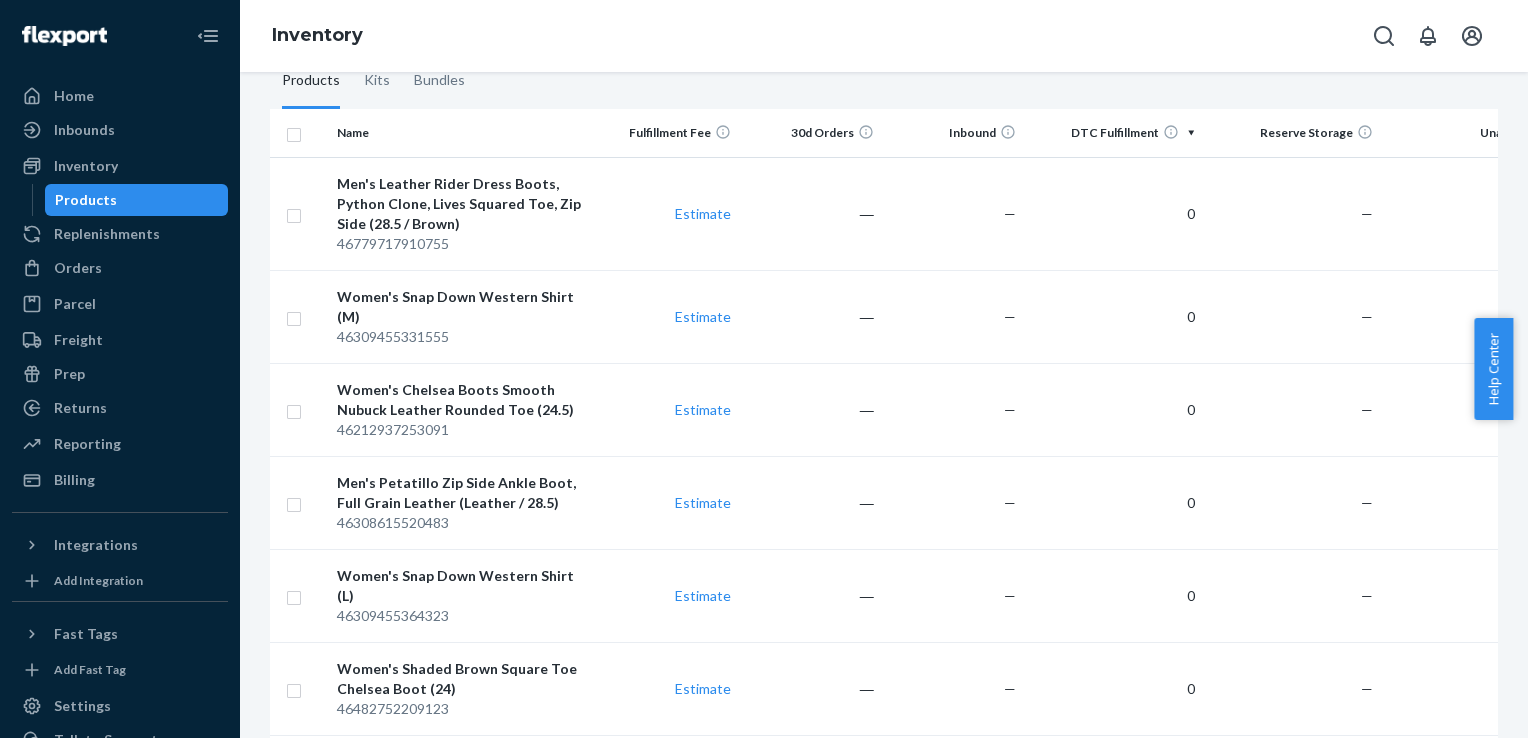 scroll, scrollTop: 186, scrollLeft: 0, axis: vertical 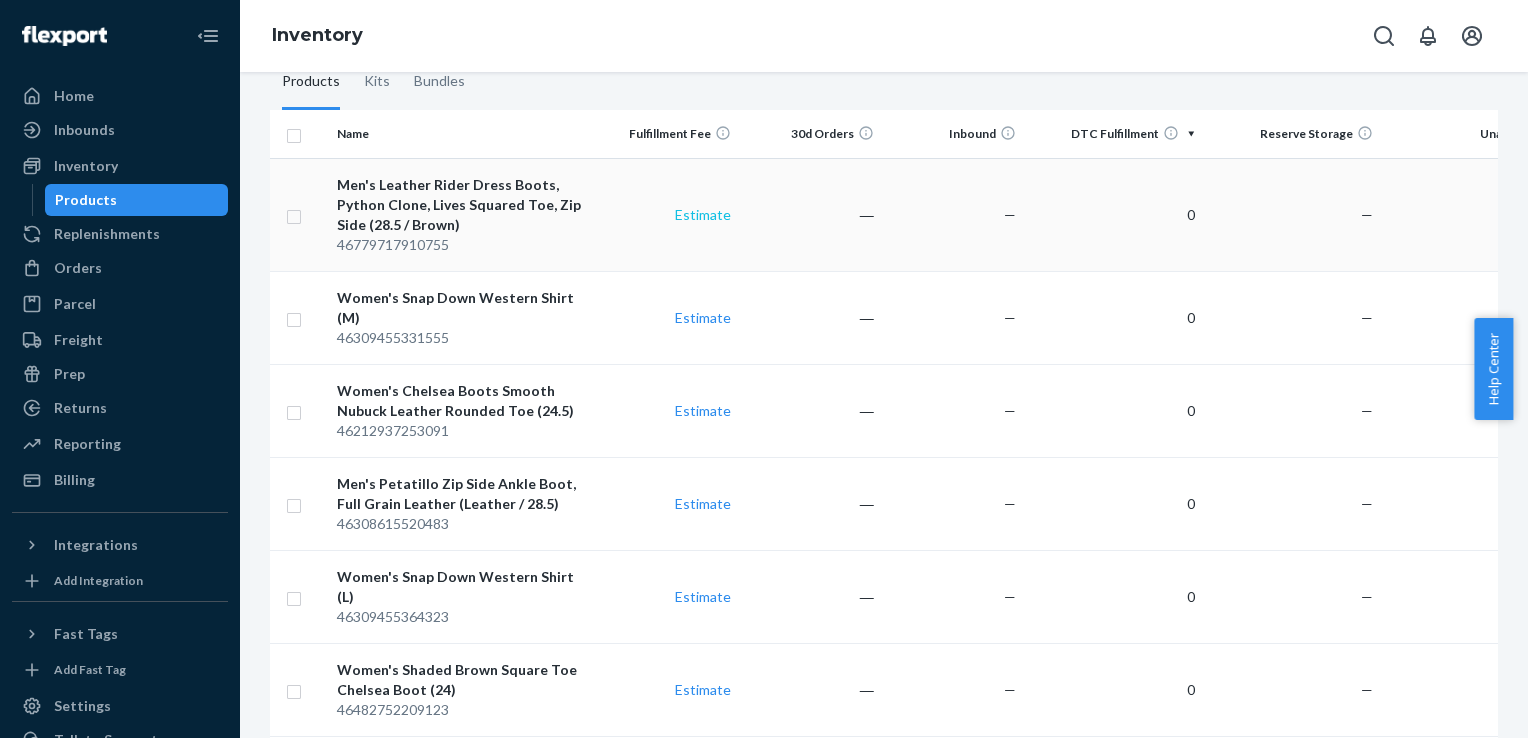 click on "Estimate" at bounding box center [703, 214] 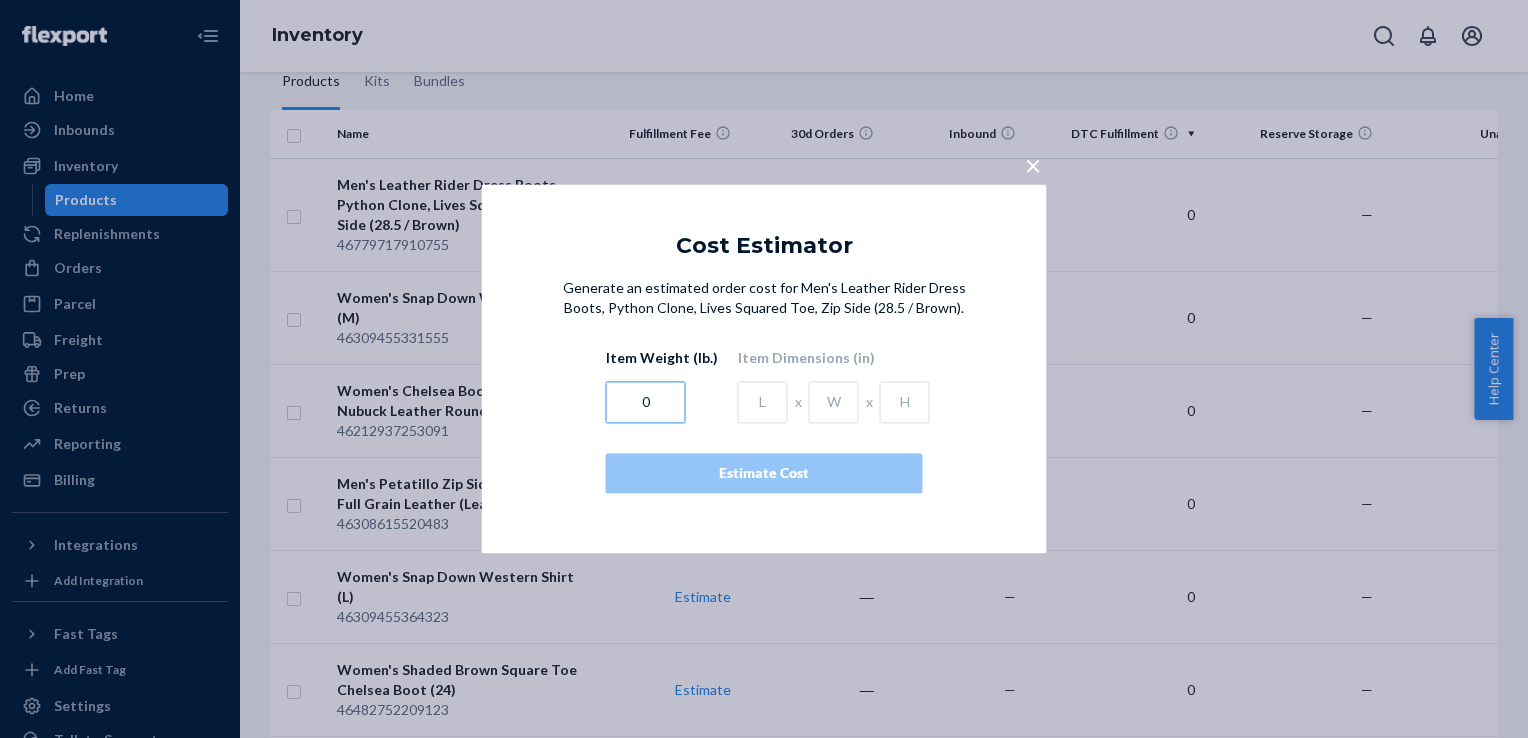 click on "0" at bounding box center [646, 403] 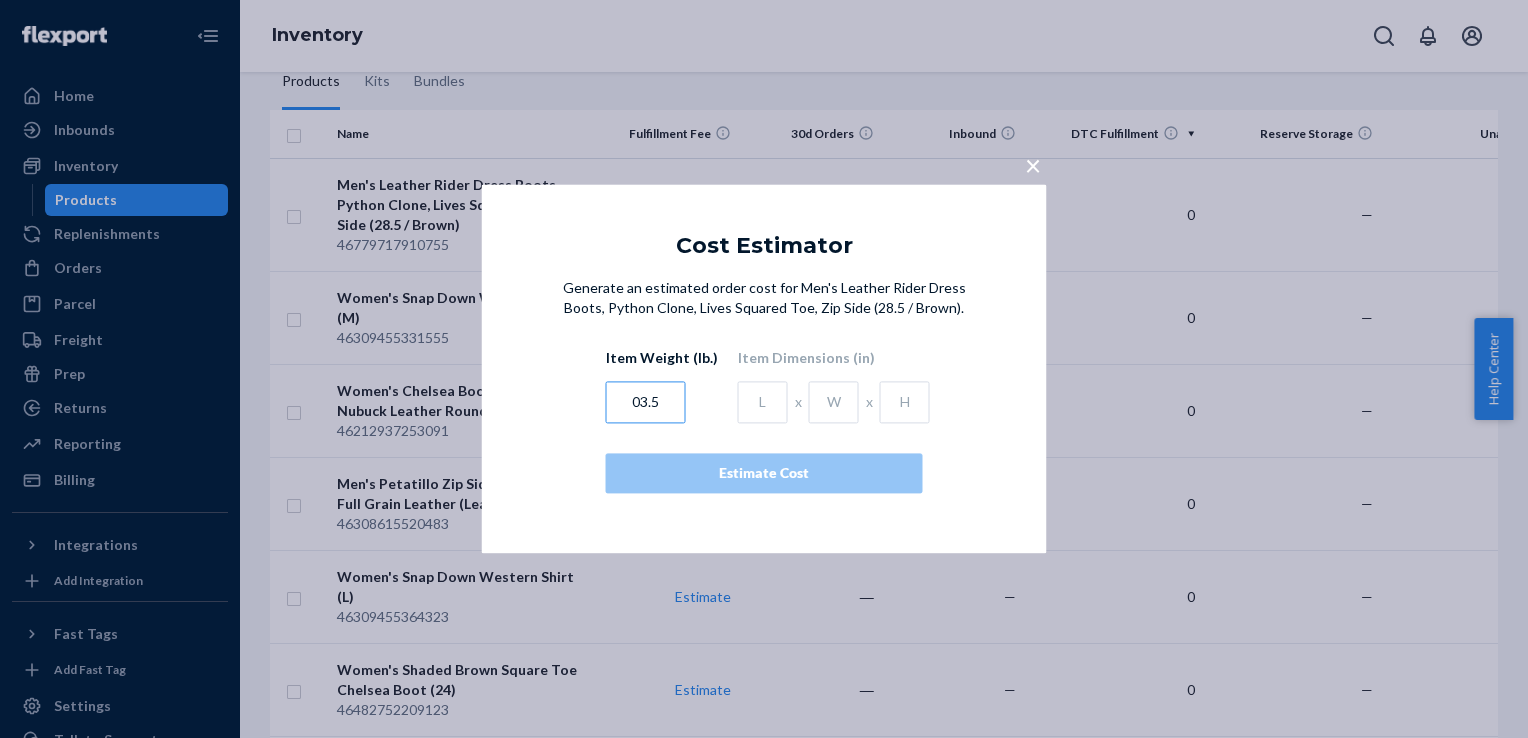 type on "03.5" 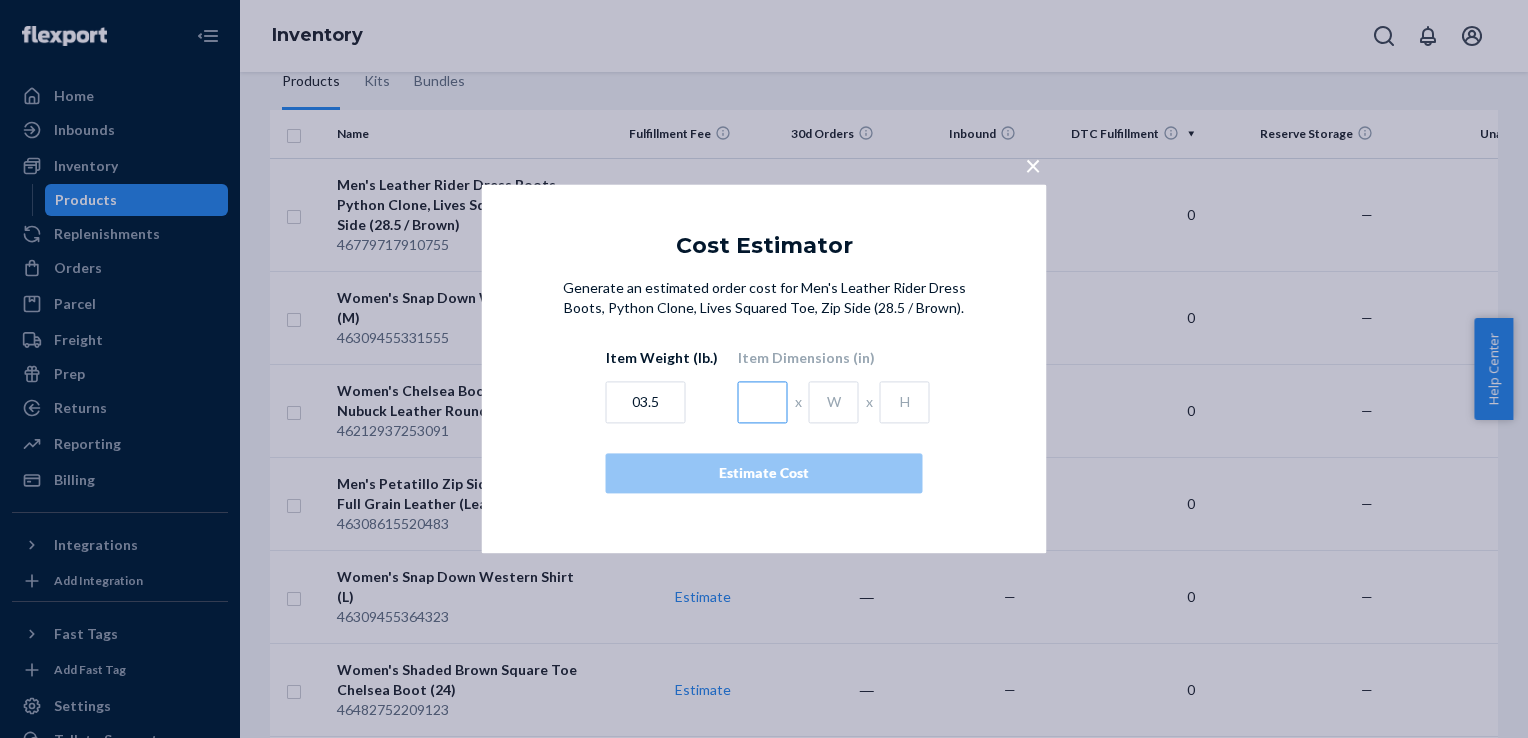 click at bounding box center [763, 403] 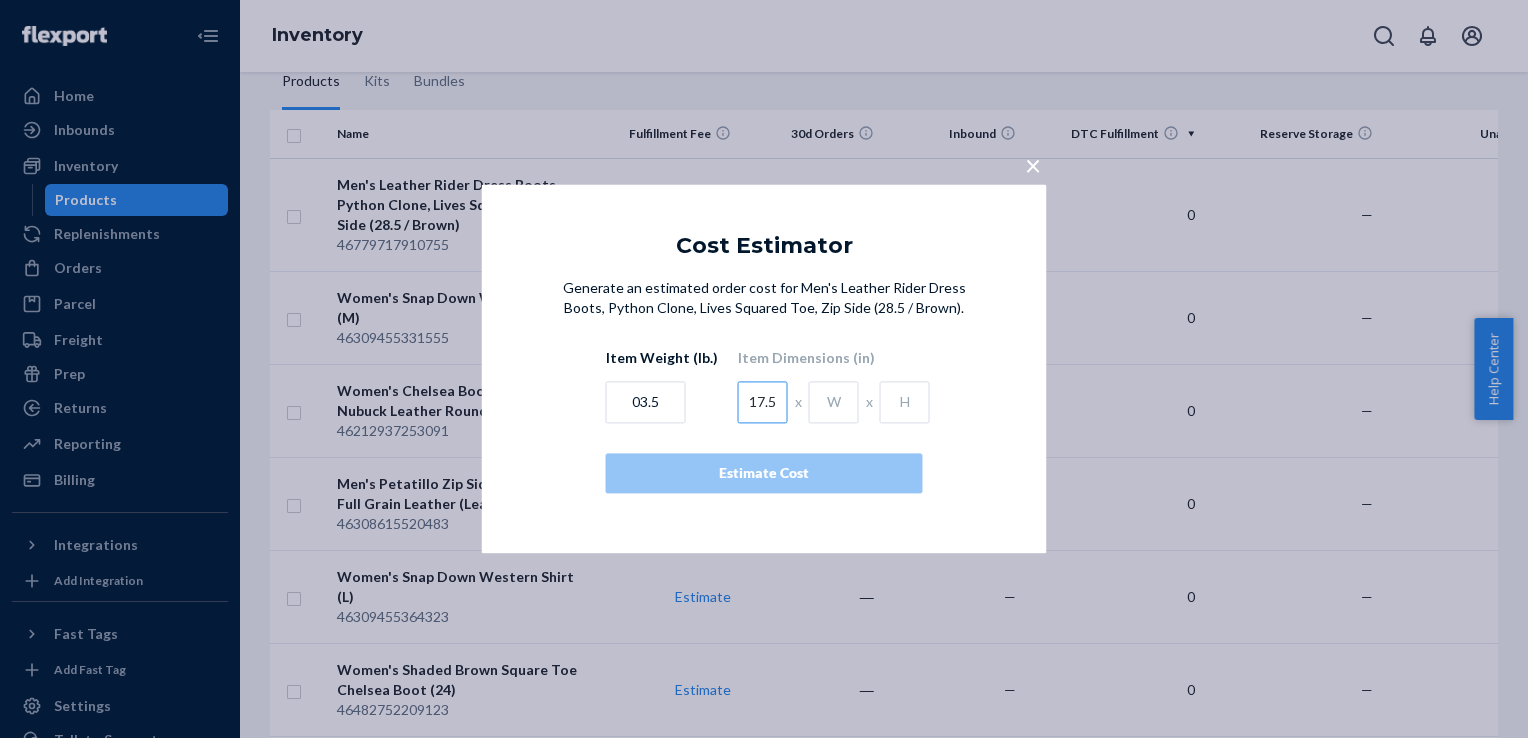 type on "17.5" 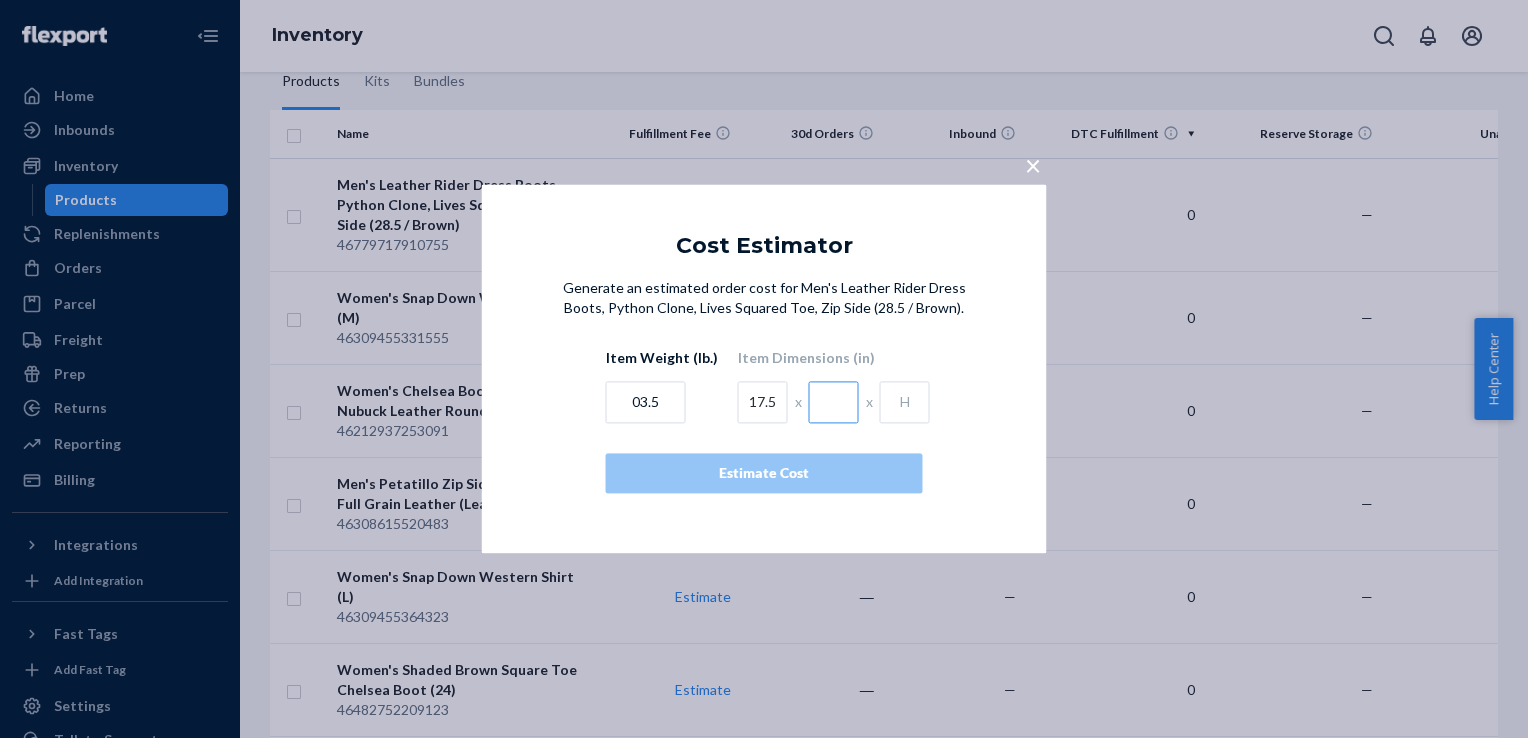 click at bounding box center (834, 403) 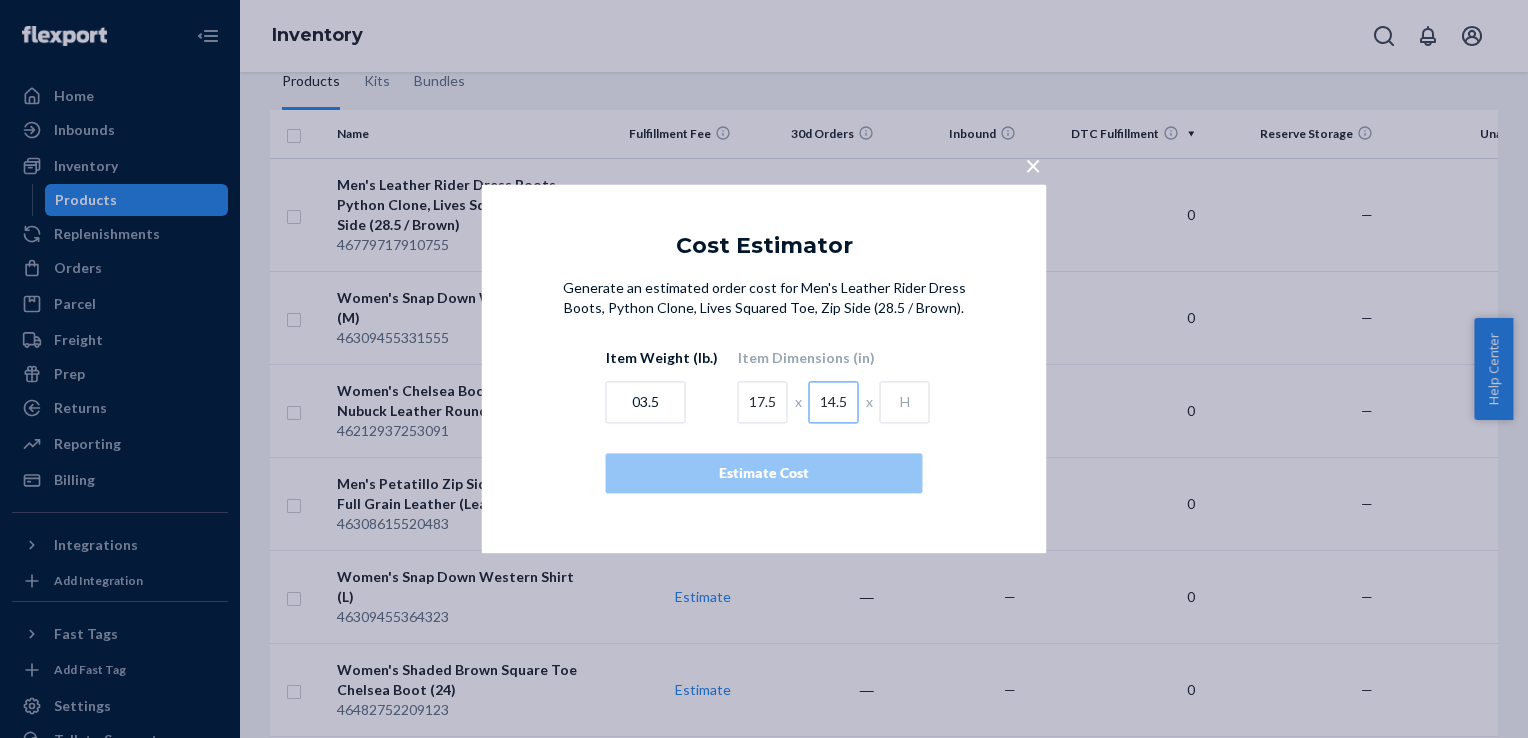 type on "14.5" 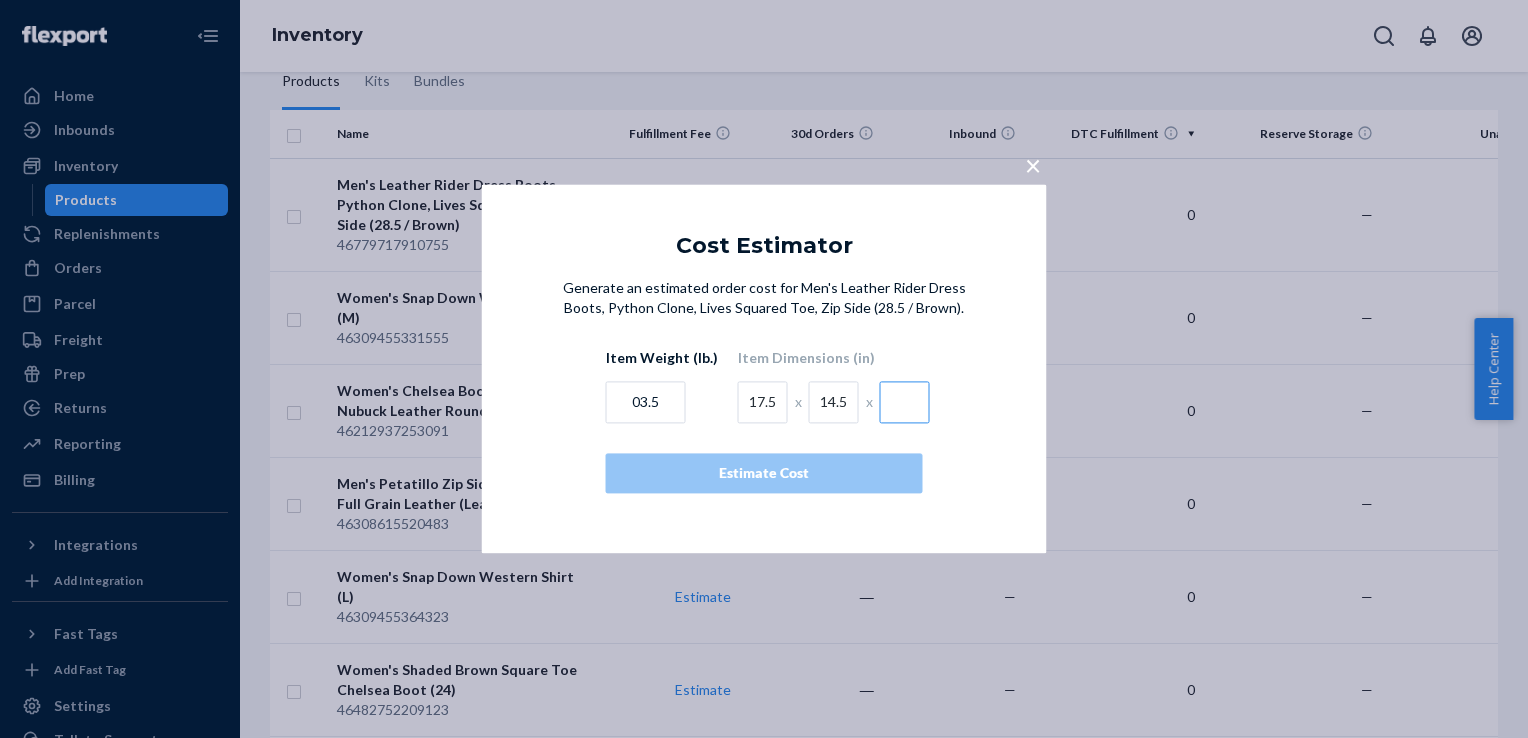 click at bounding box center [905, 403] 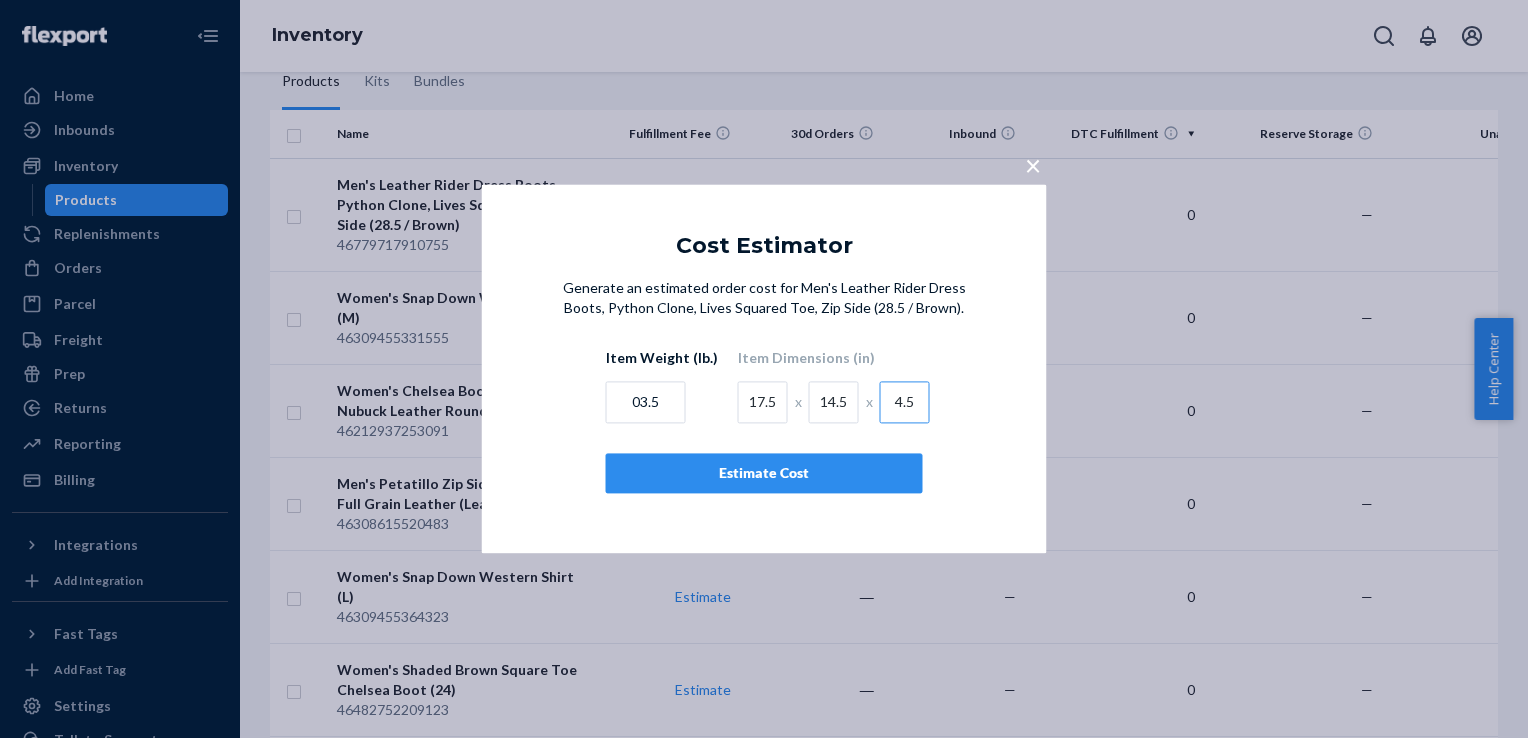 type on "4.5" 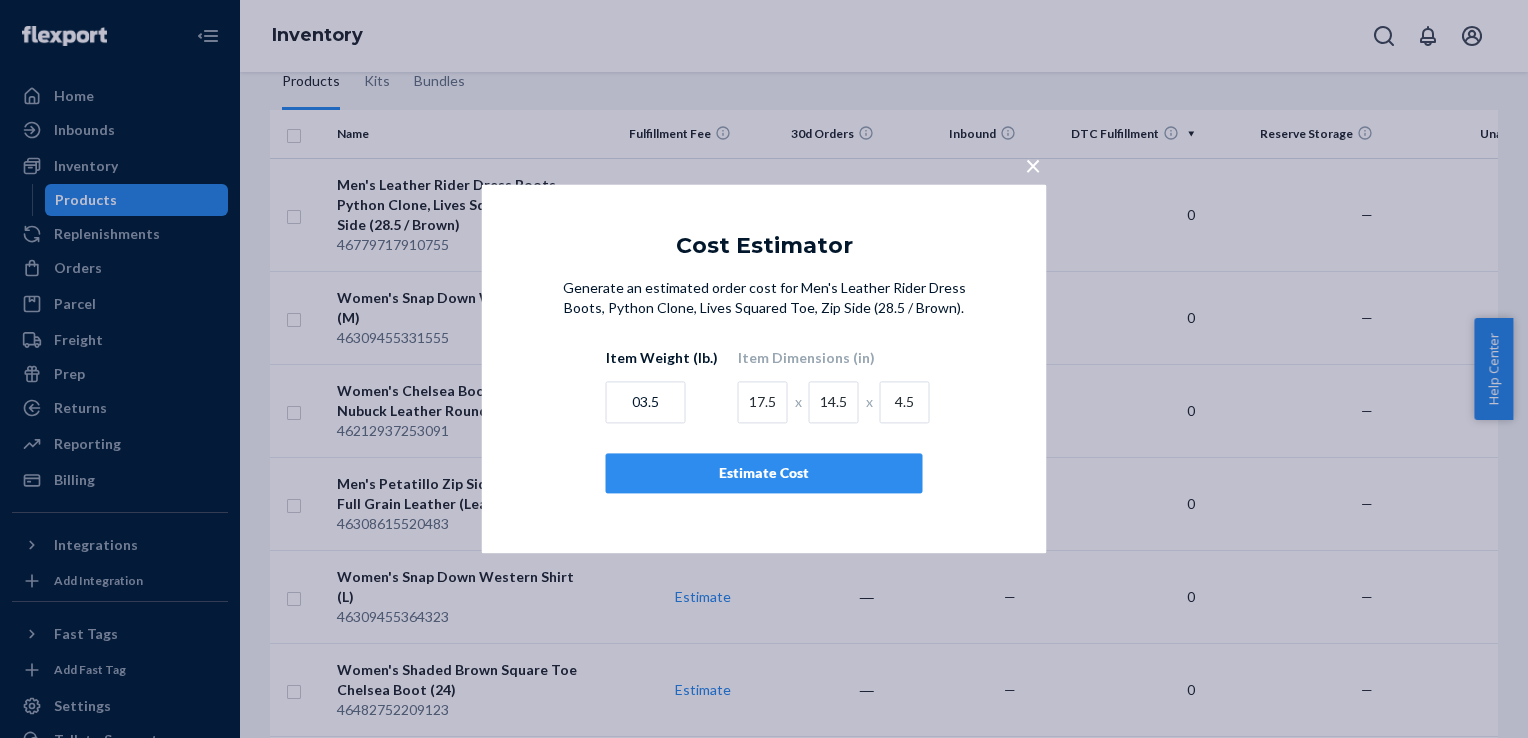 click on "Estimate Cost" at bounding box center (764, 474) 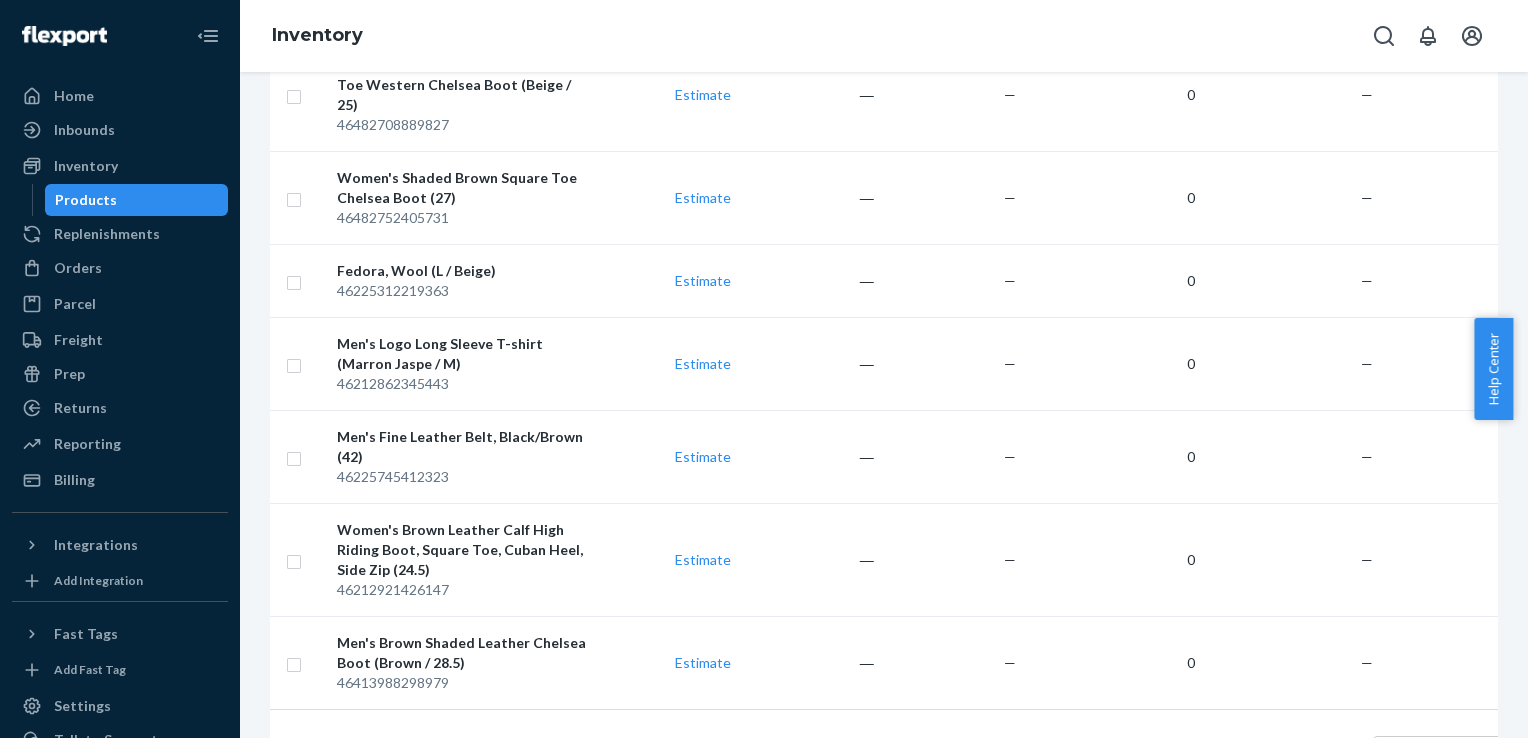 scroll, scrollTop: 2048, scrollLeft: 0, axis: vertical 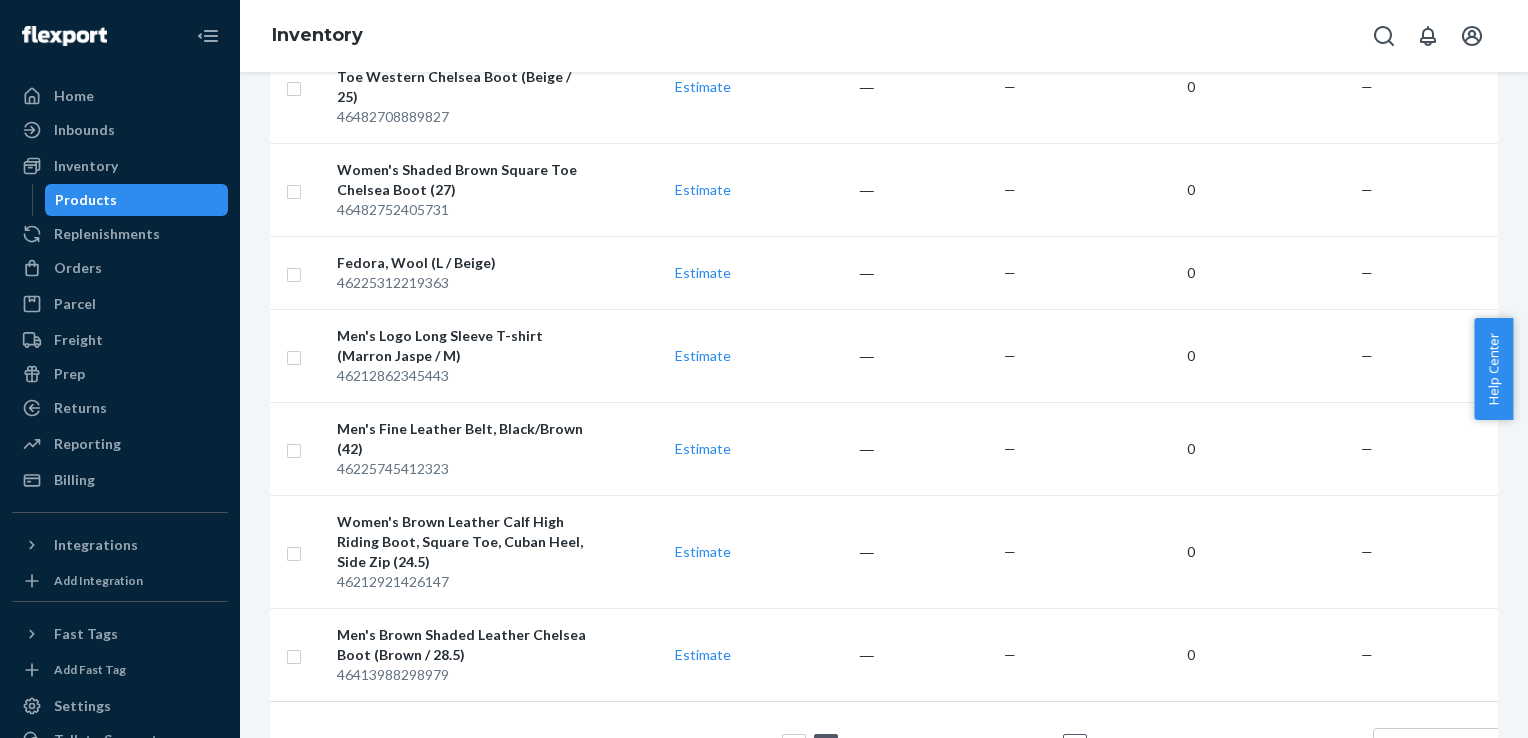 click on "2" at bounding box center [855, 745] 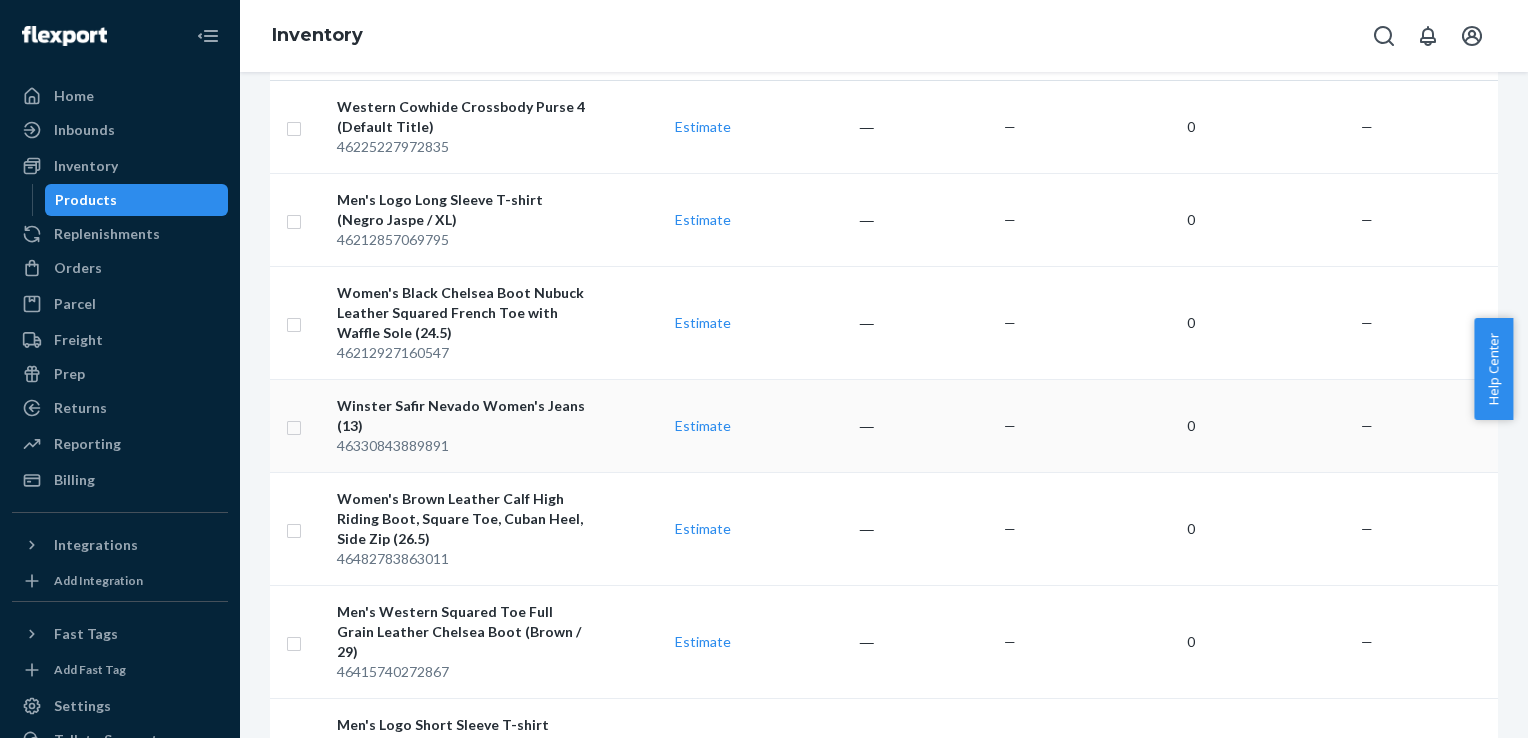 scroll, scrollTop: 0, scrollLeft: 0, axis: both 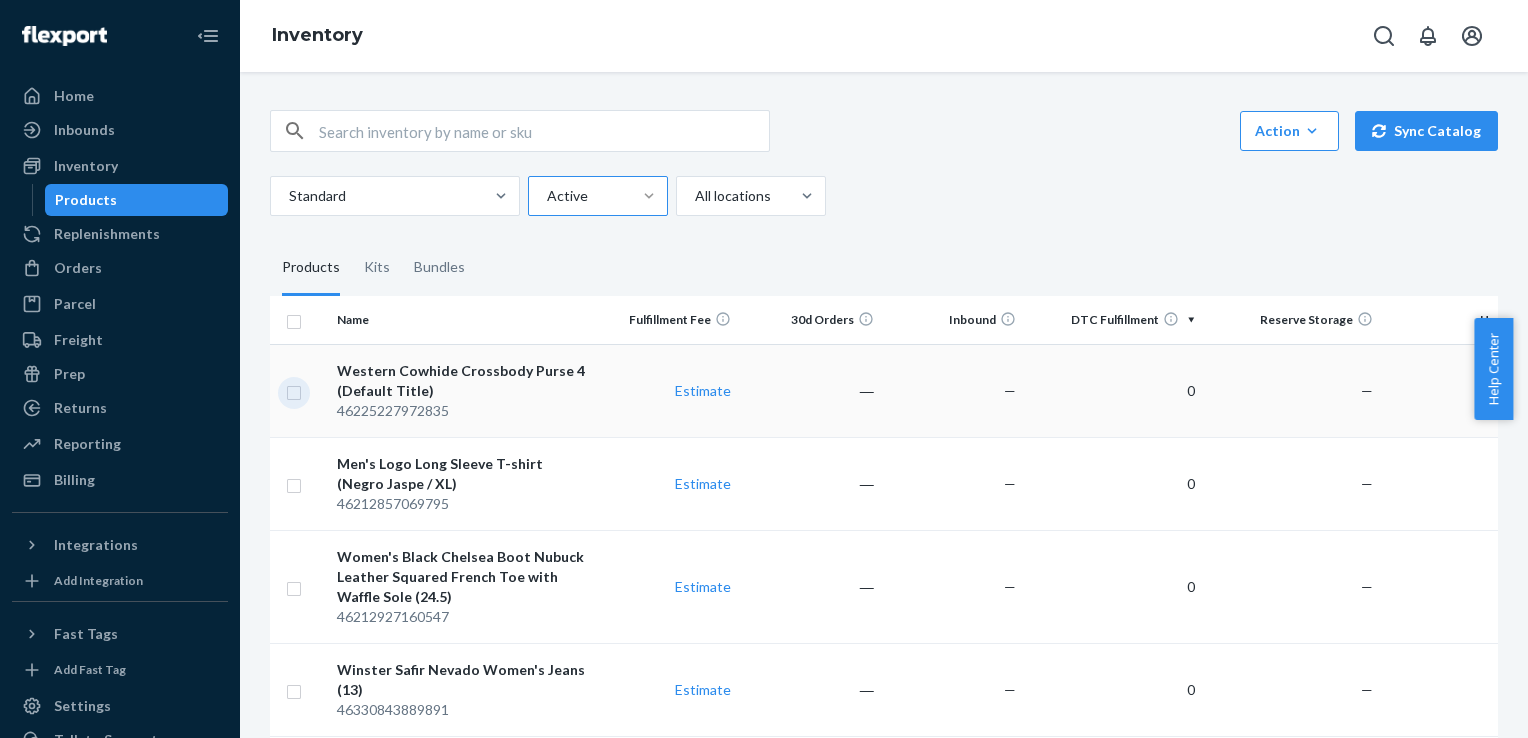 click at bounding box center [294, 390] 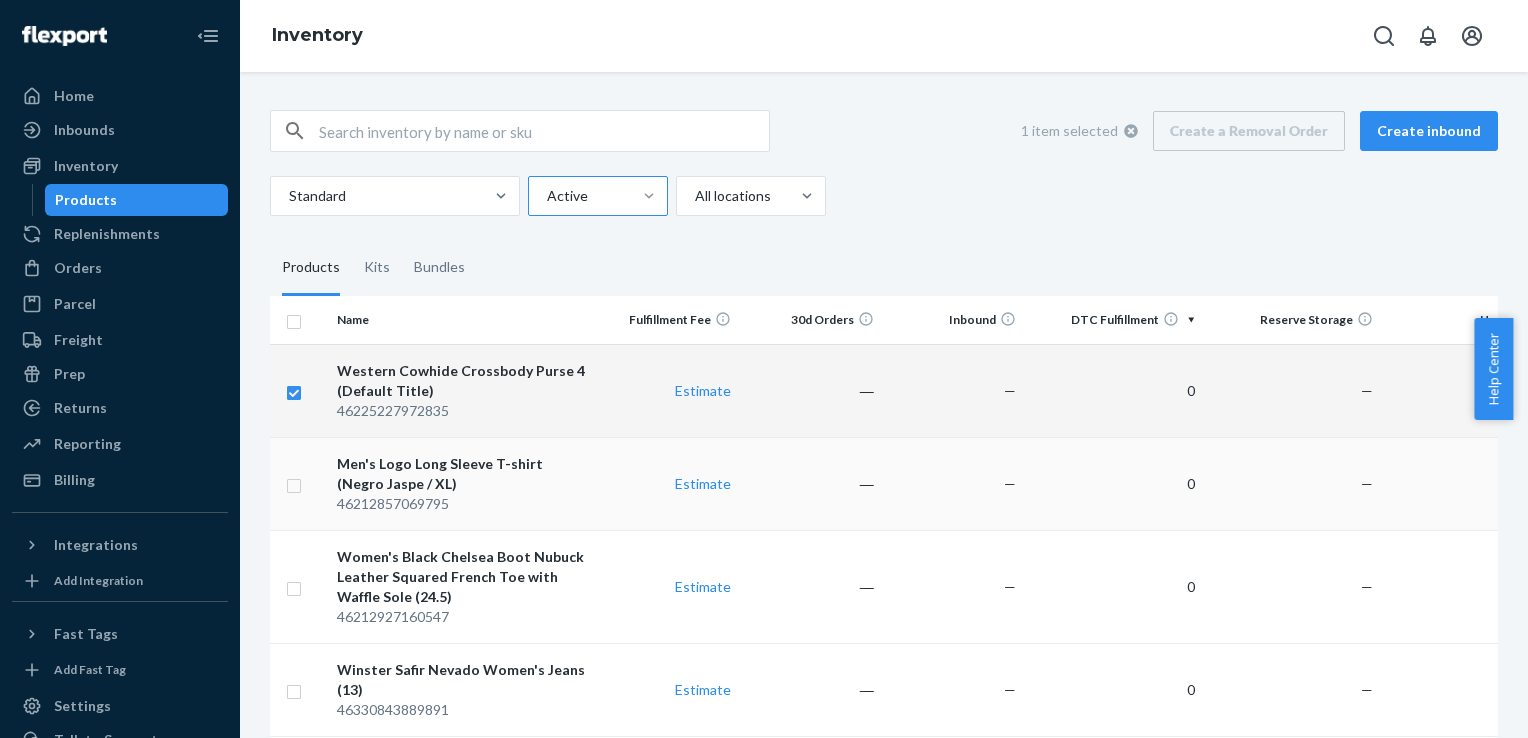 checkbox on "true" 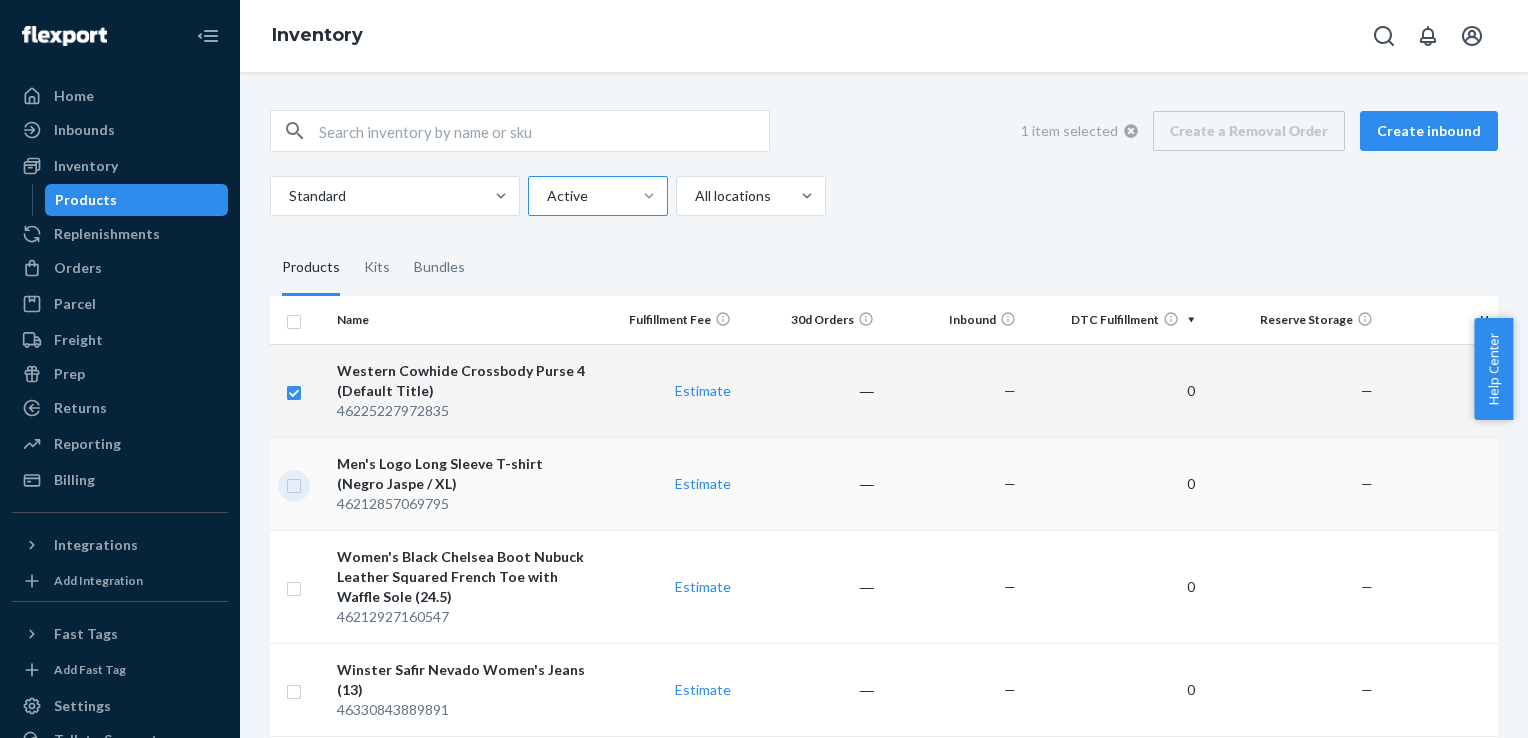 click at bounding box center [294, 483] 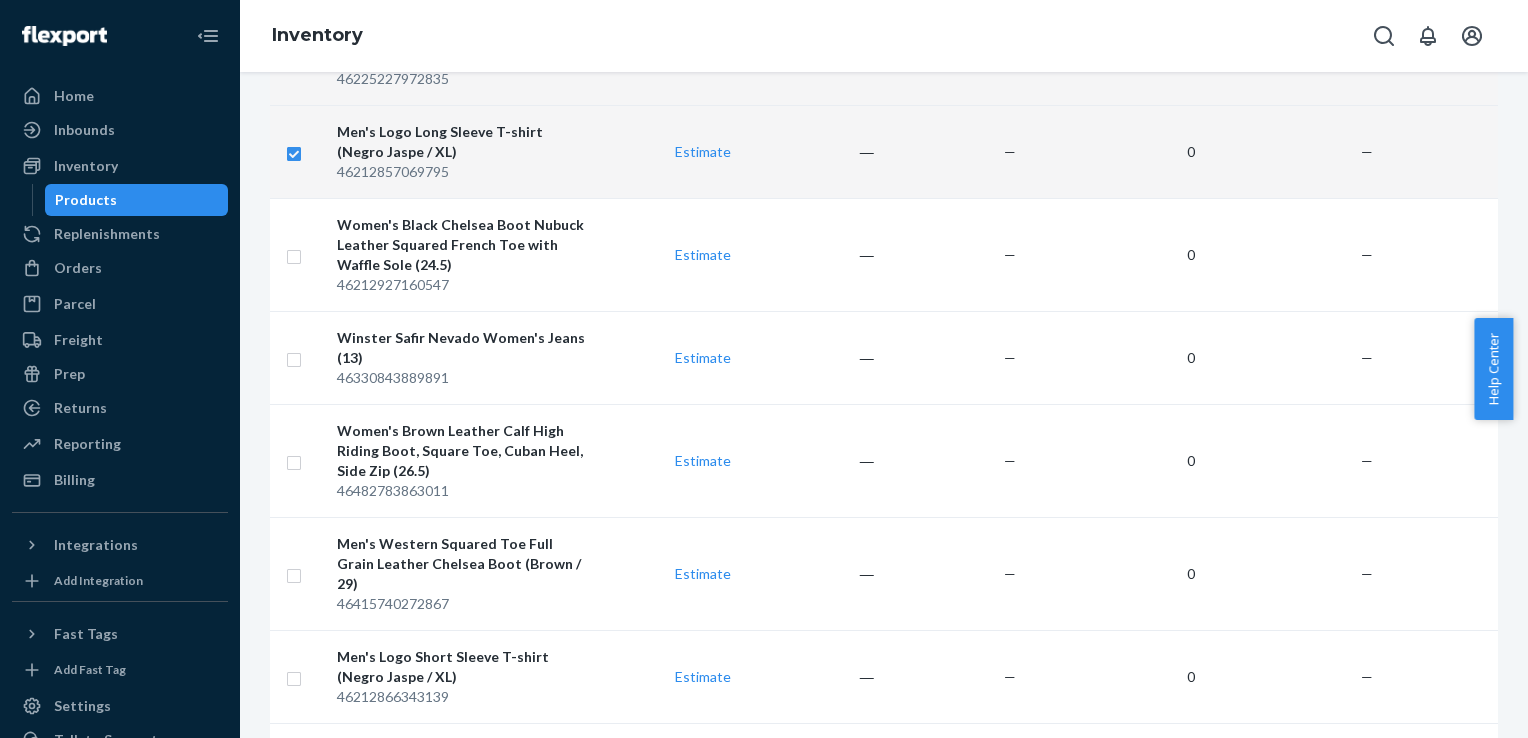 scroll, scrollTop: 344, scrollLeft: 0, axis: vertical 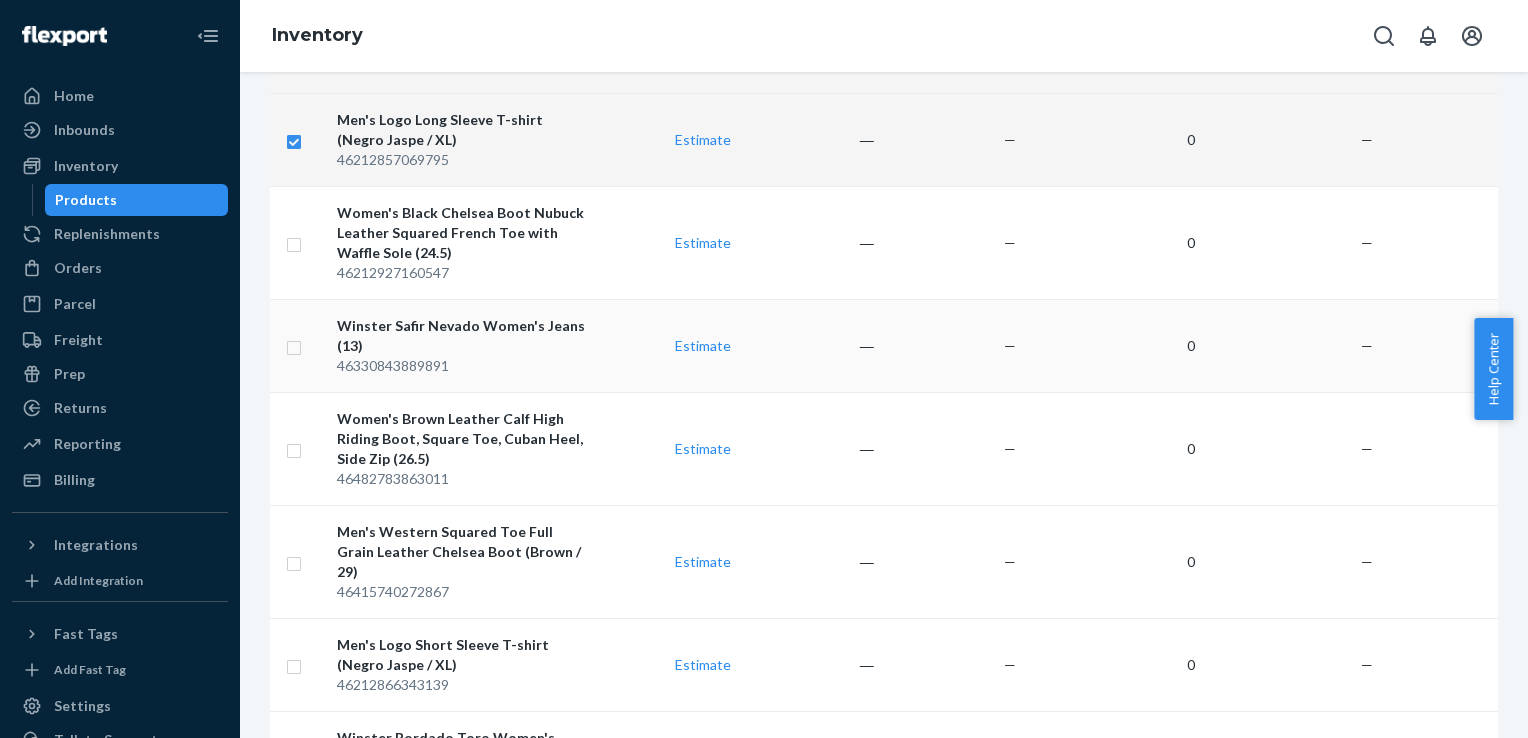 checkbox on "true" 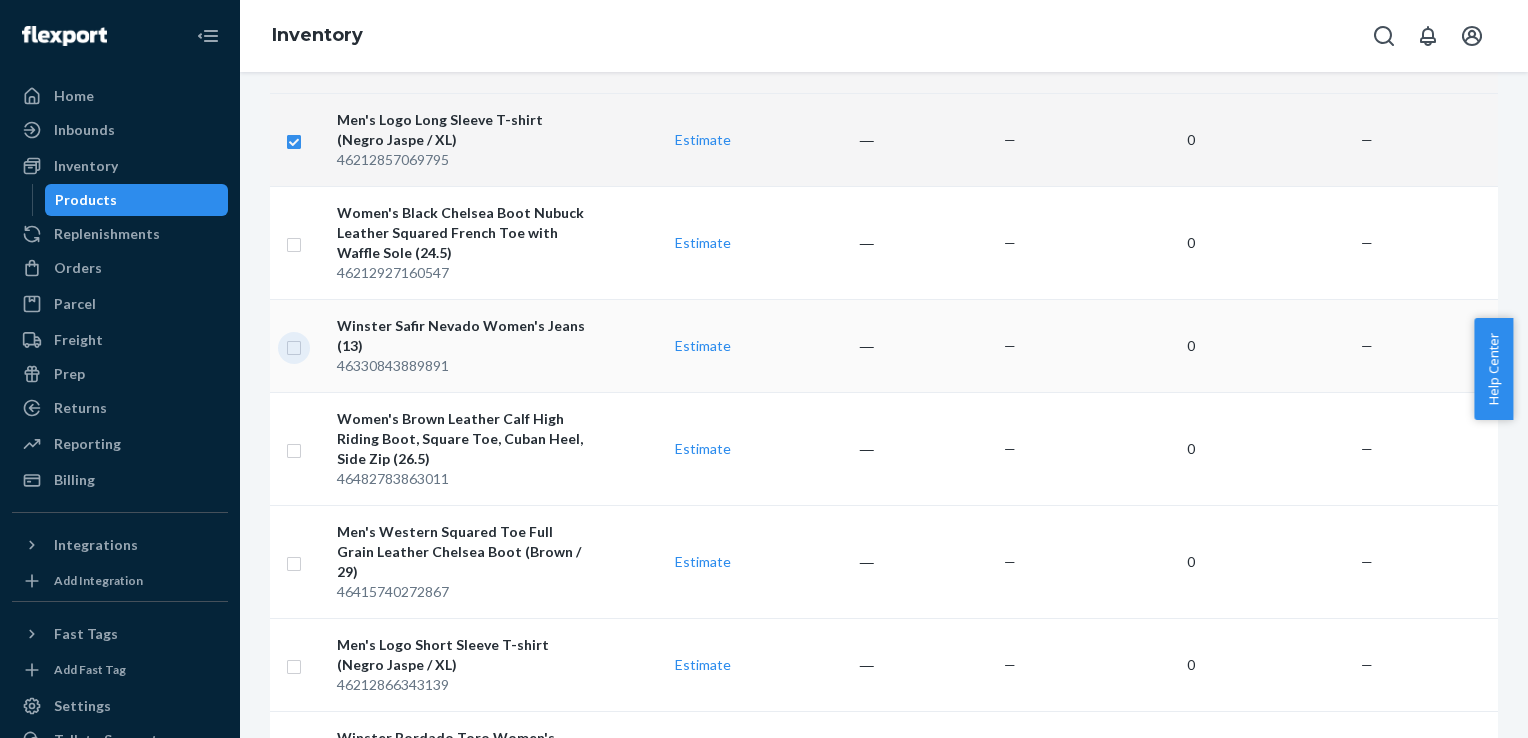click at bounding box center (294, 345) 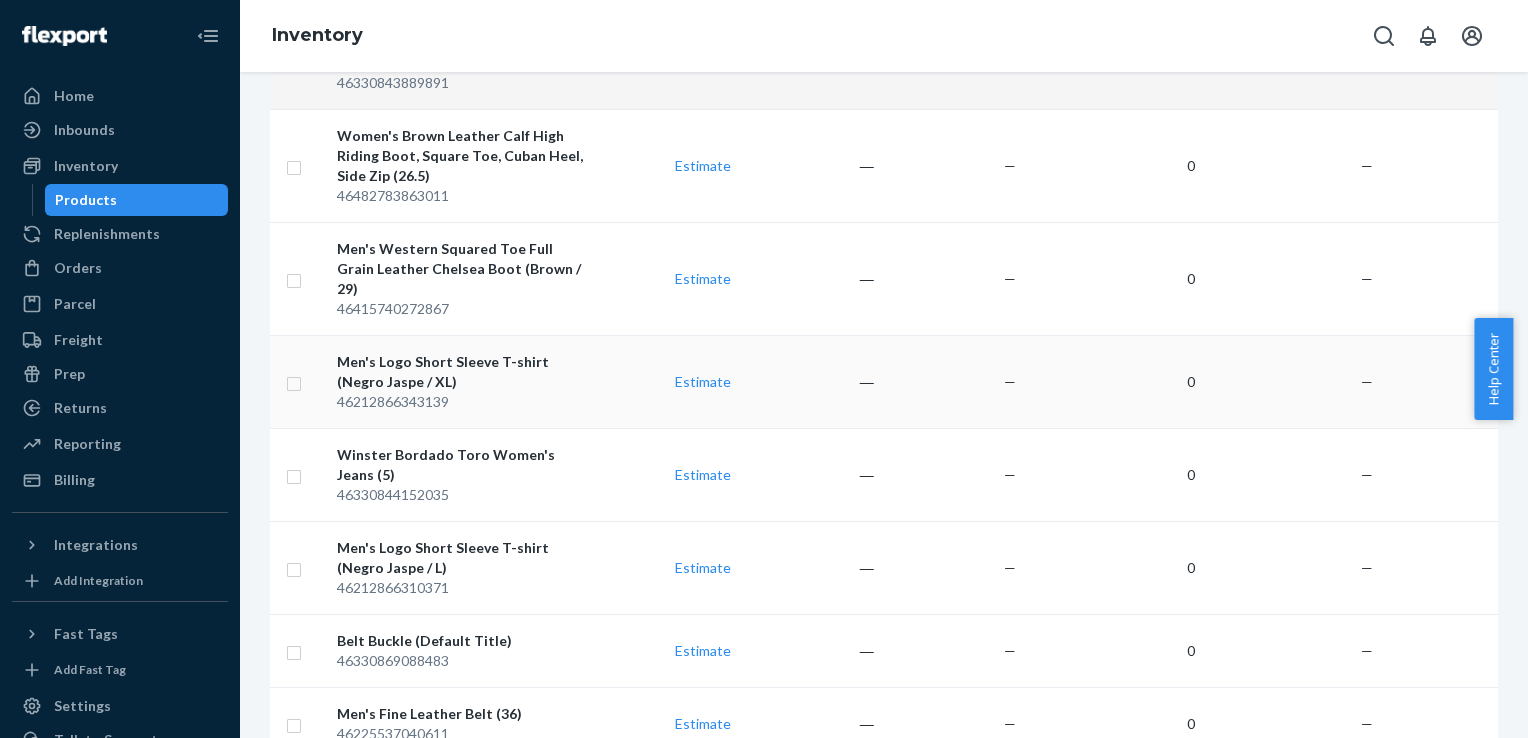 scroll, scrollTop: 628, scrollLeft: 0, axis: vertical 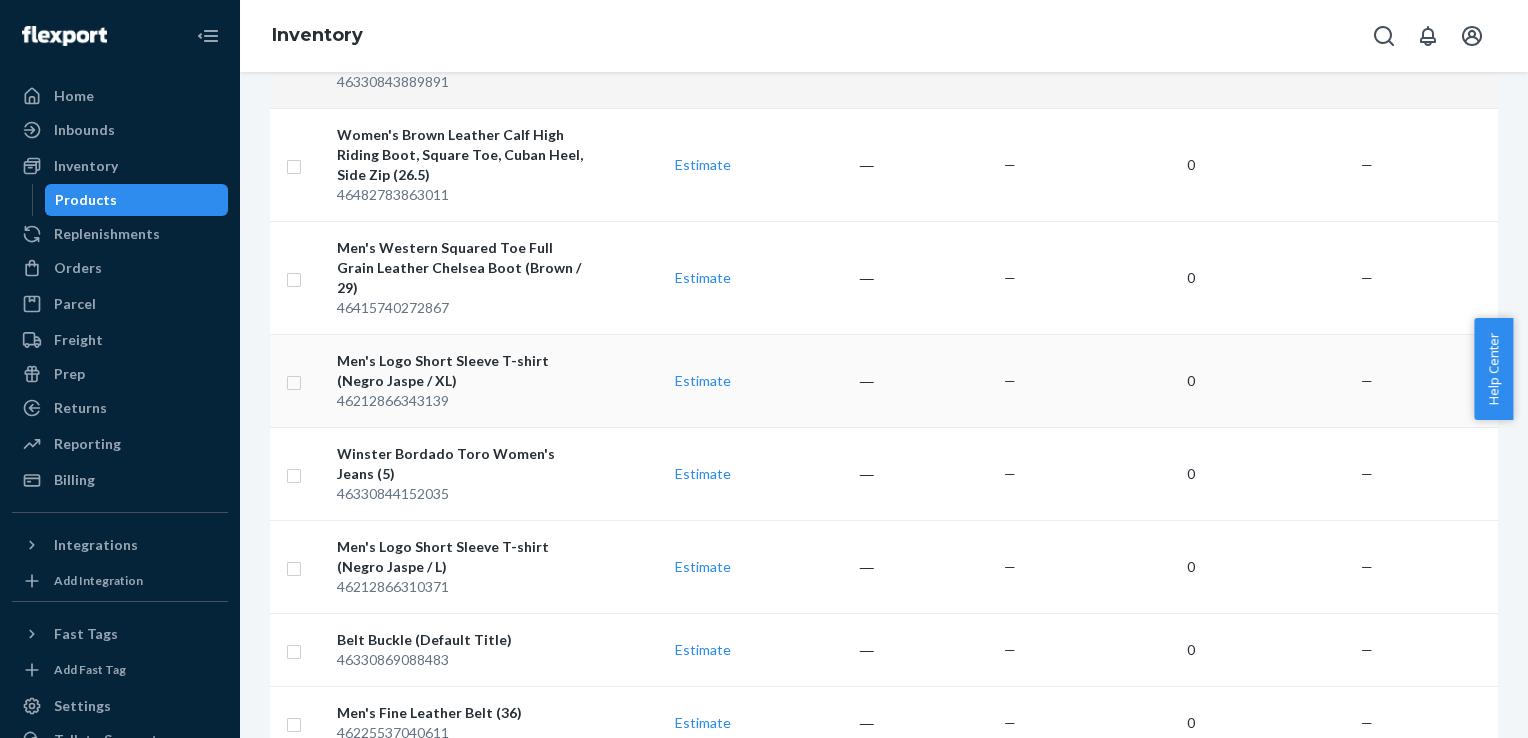 checkbox on "true" 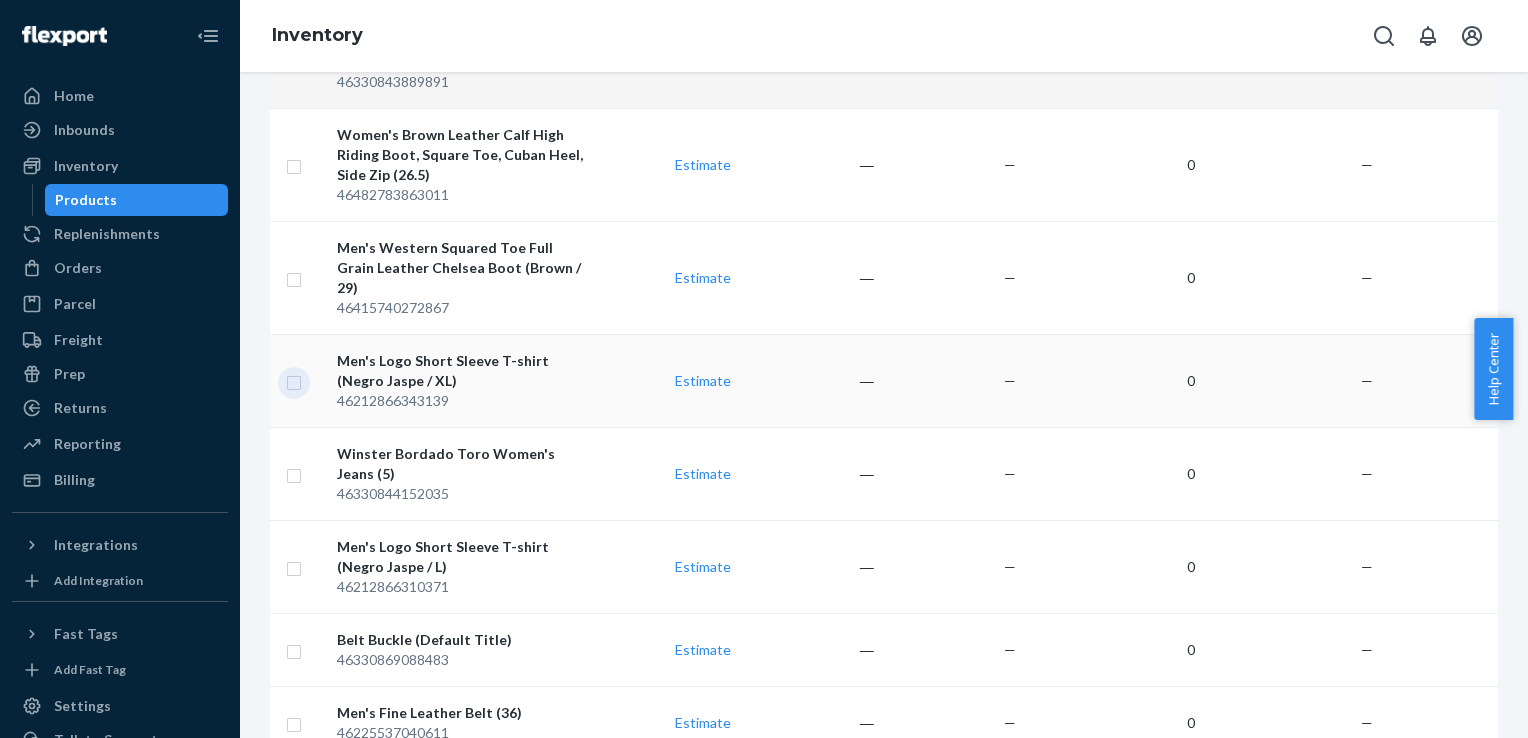 click at bounding box center (294, 380) 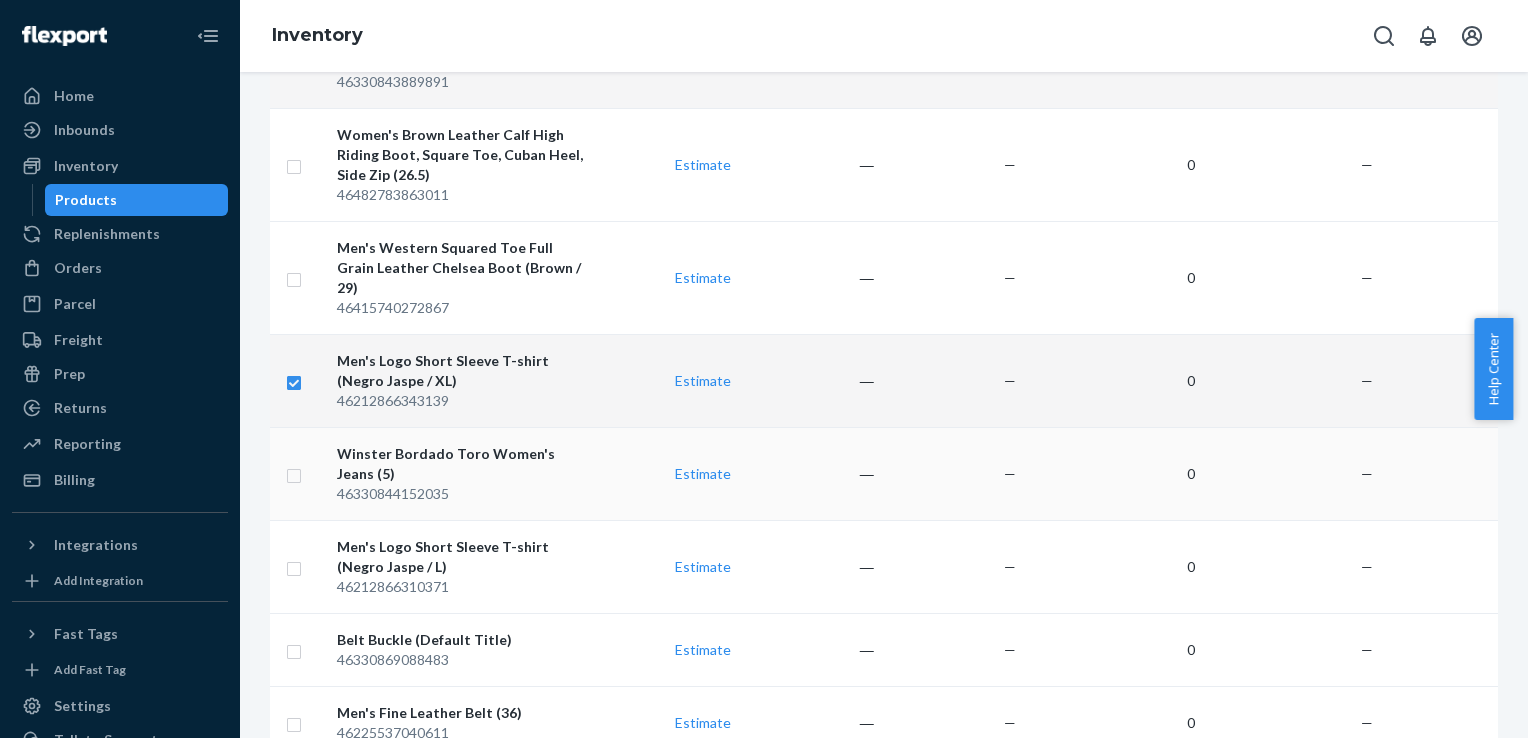 checkbox on "true" 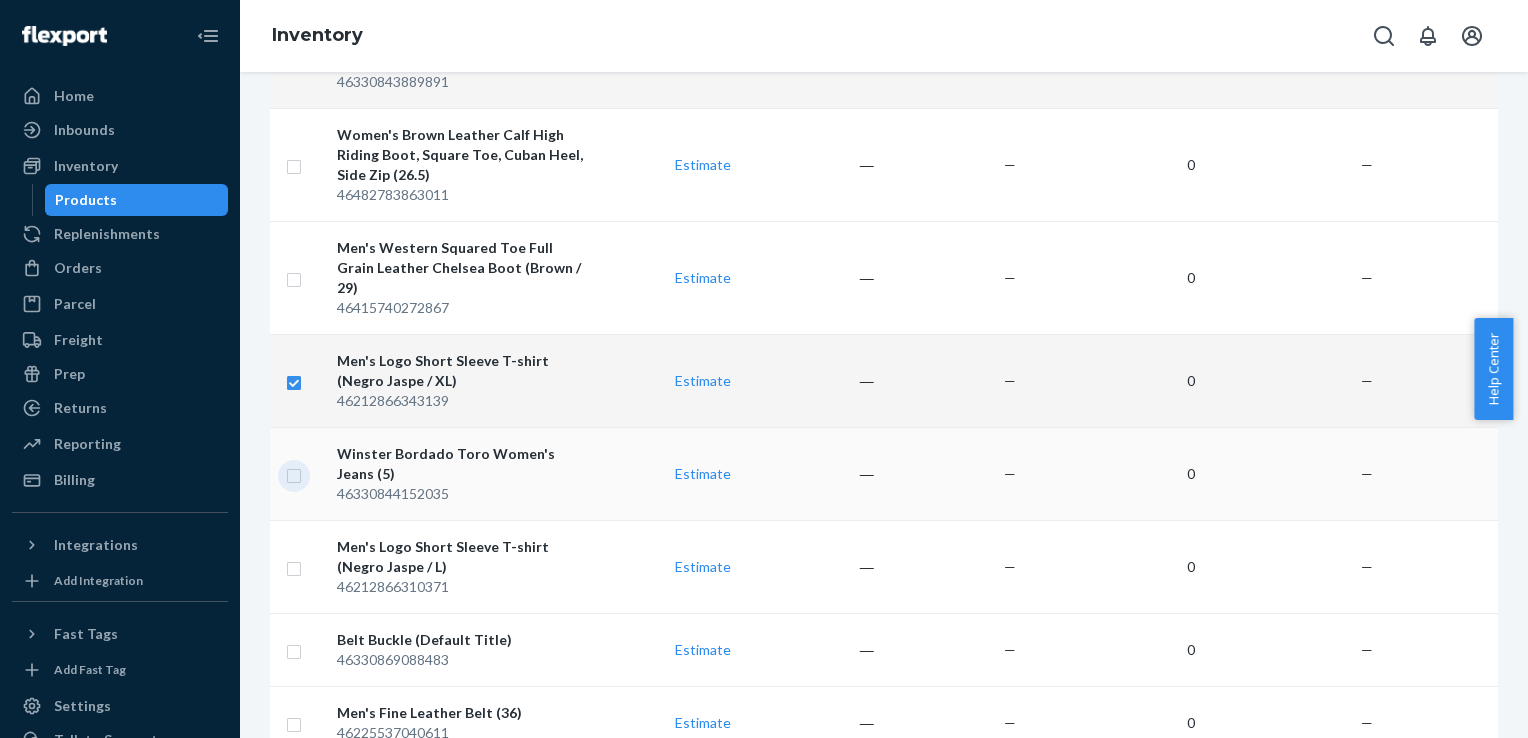 click at bounding box center [294, 473] 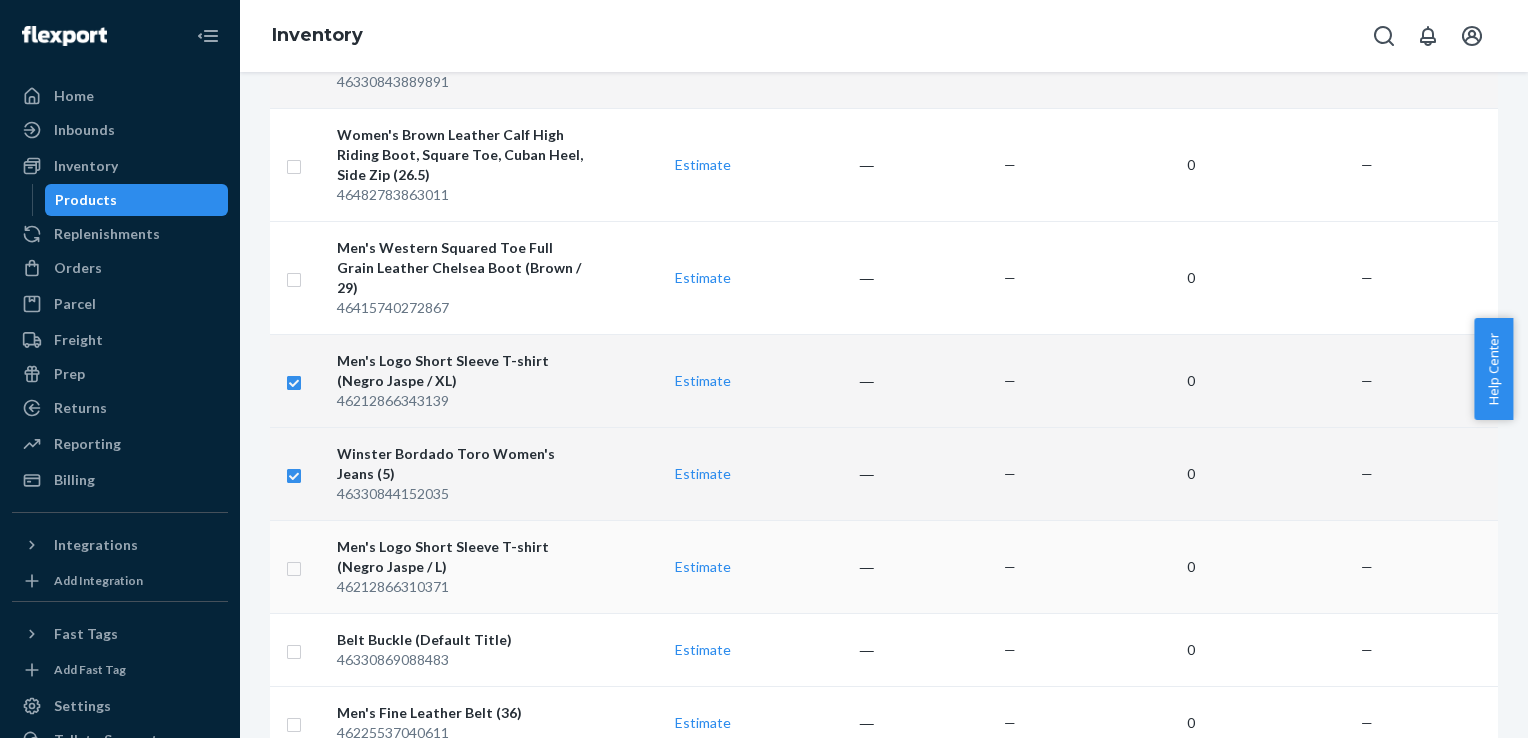 checkbox on "true" 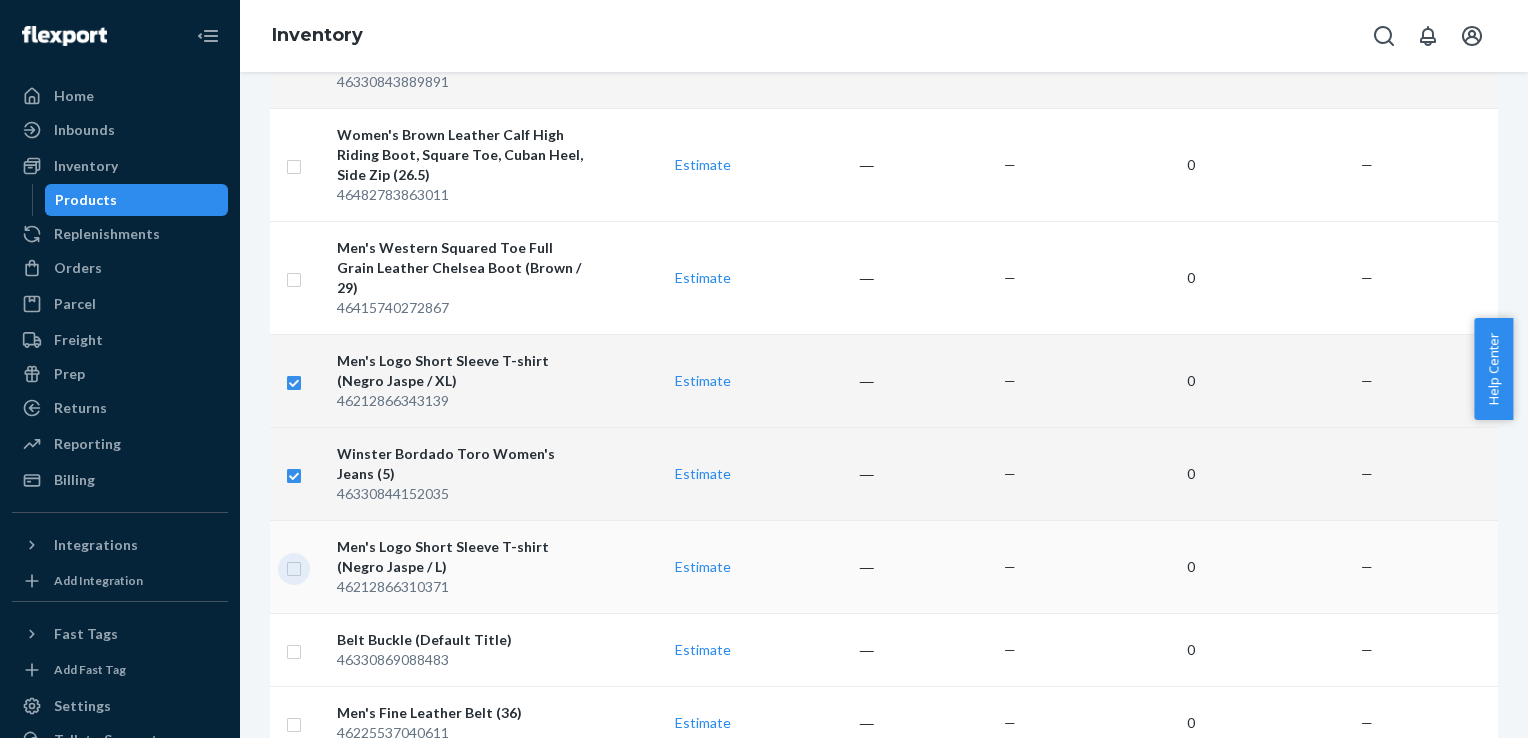 click at bounding box center (294, 566) 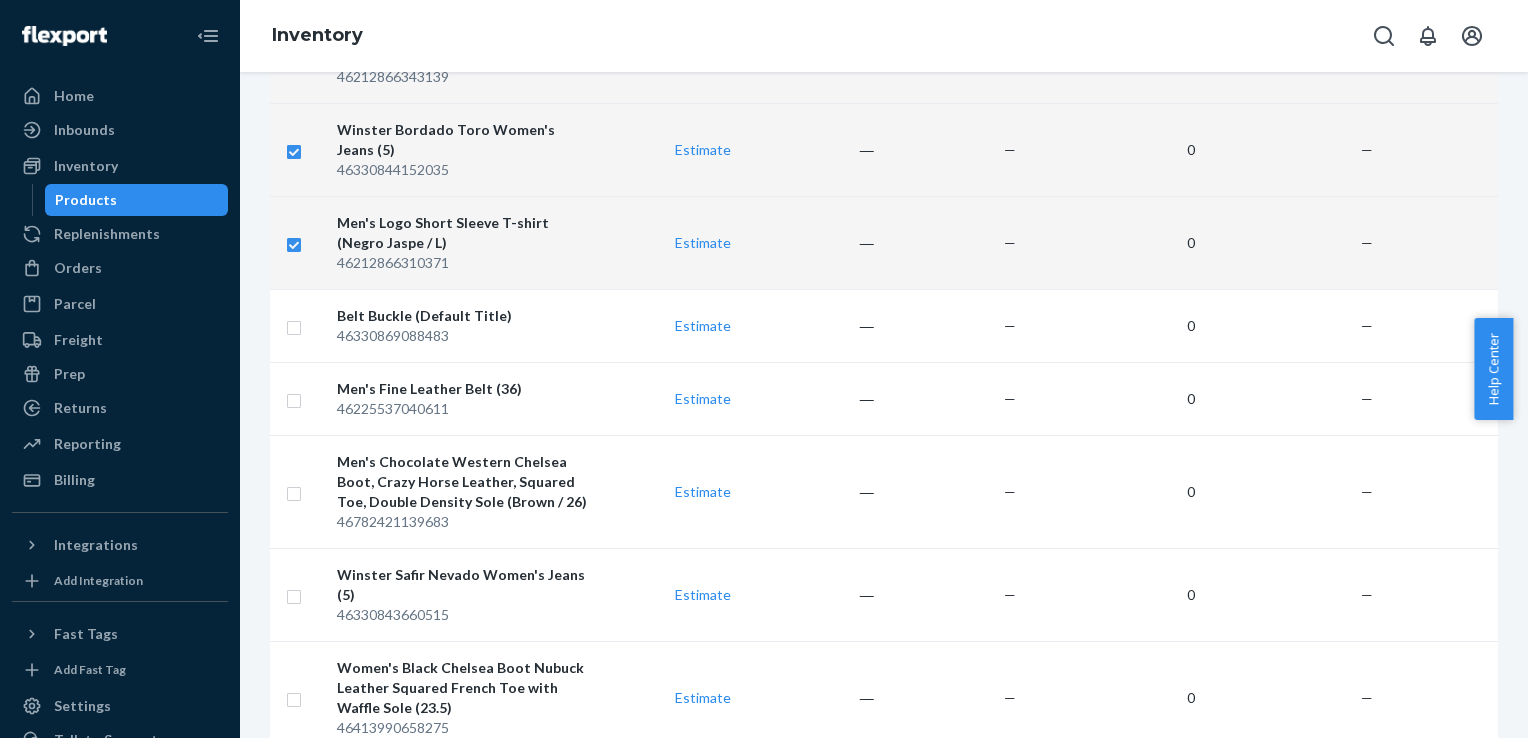 scroll, scrollTop: 967, scrollLeft: 0, axis: vertical 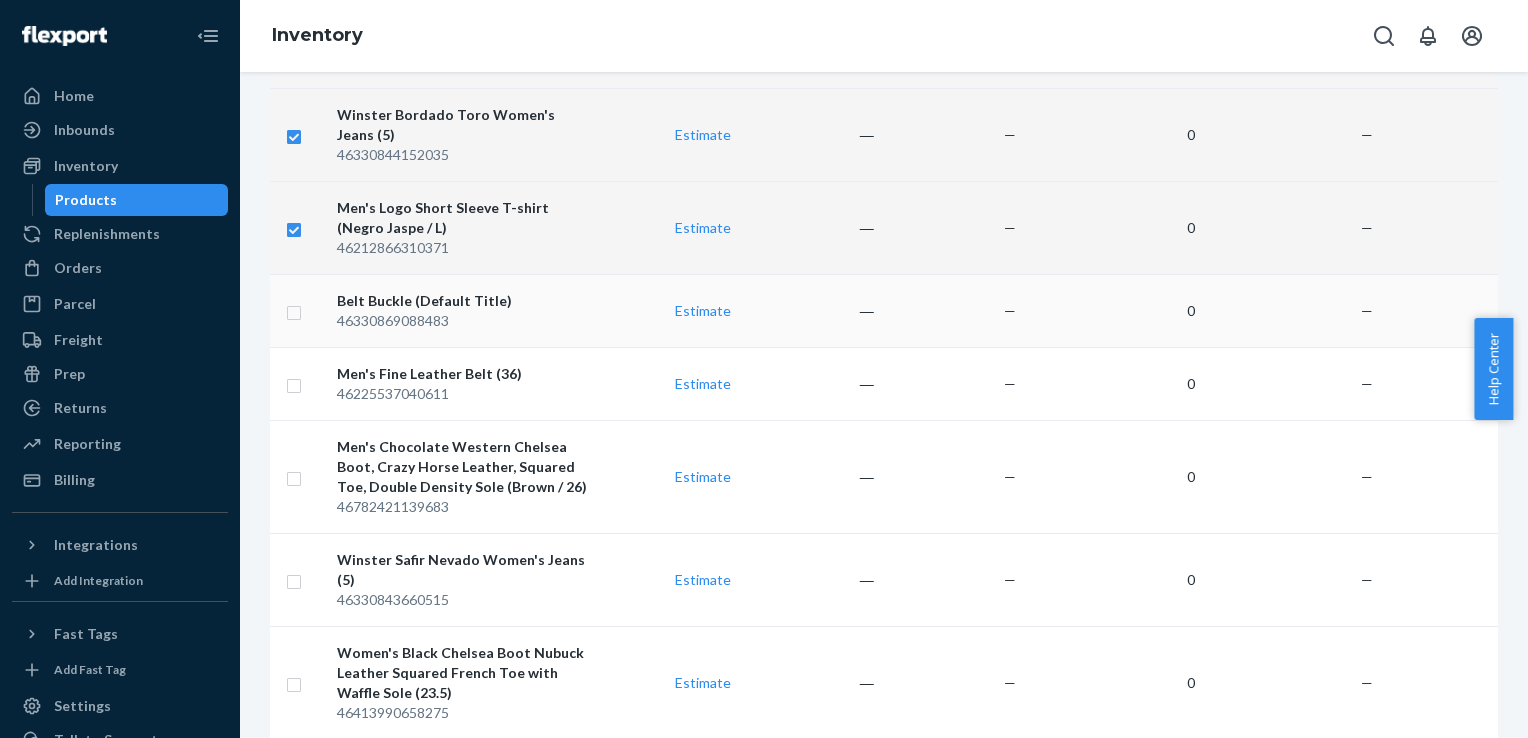 checkbox on "true" 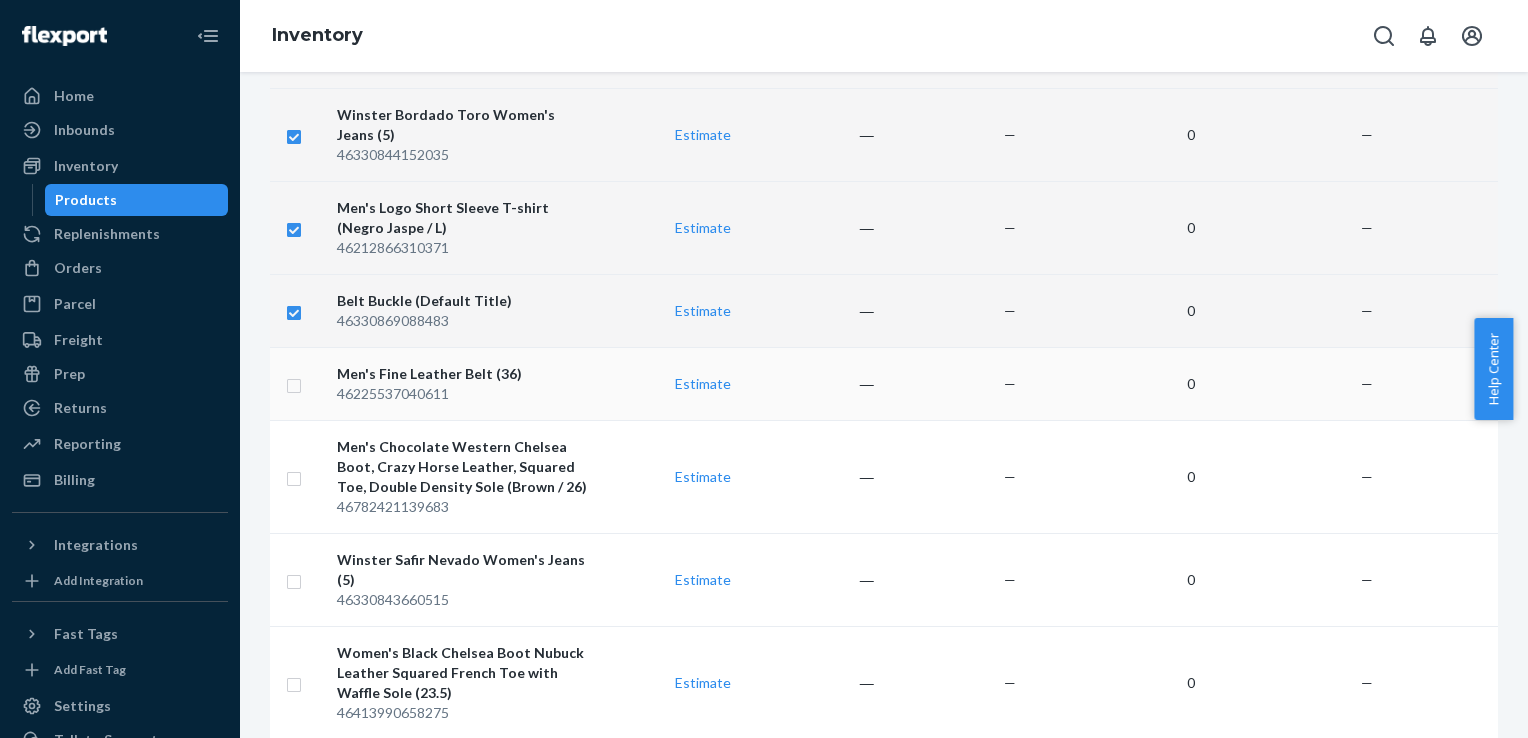 checkbox on "true" 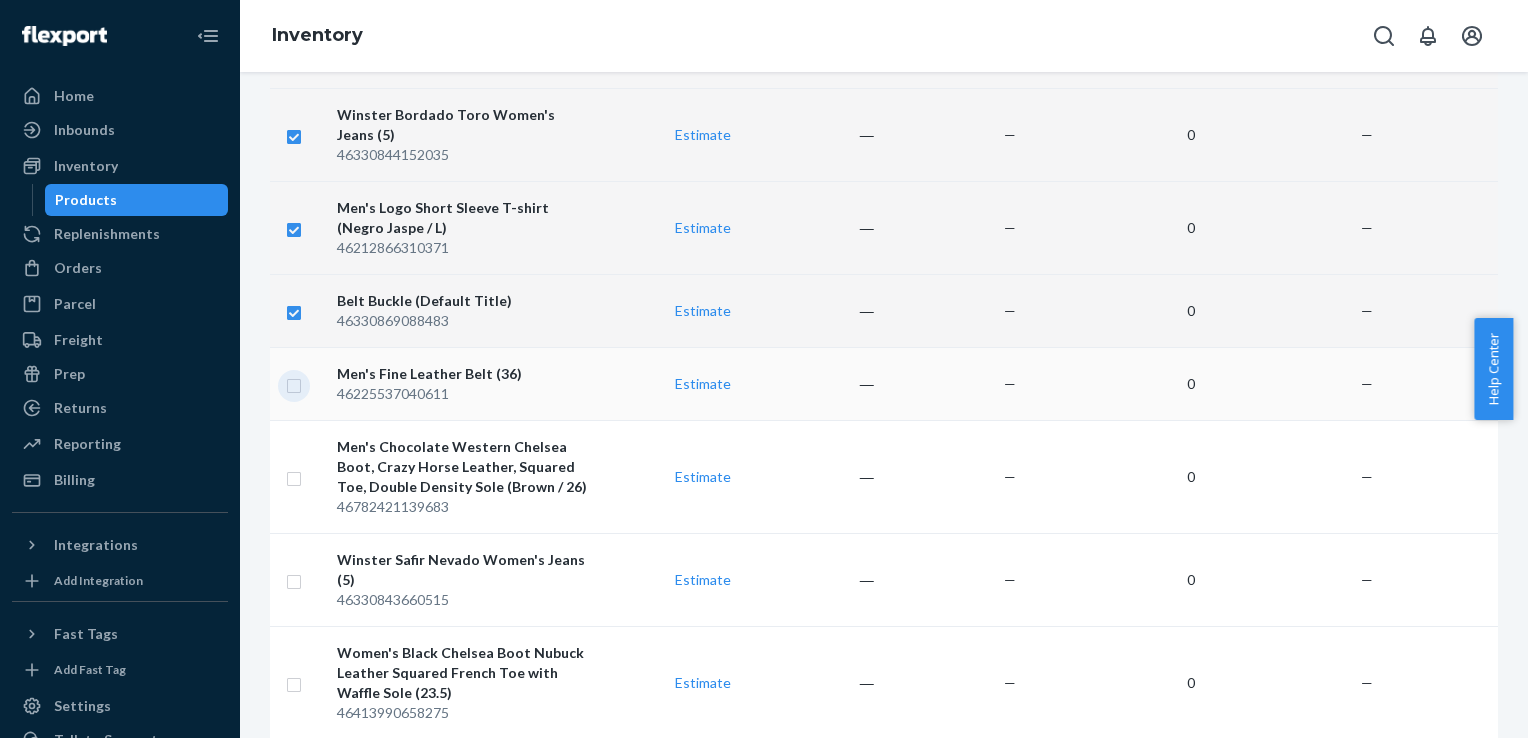click at bounding box center (294, 383) 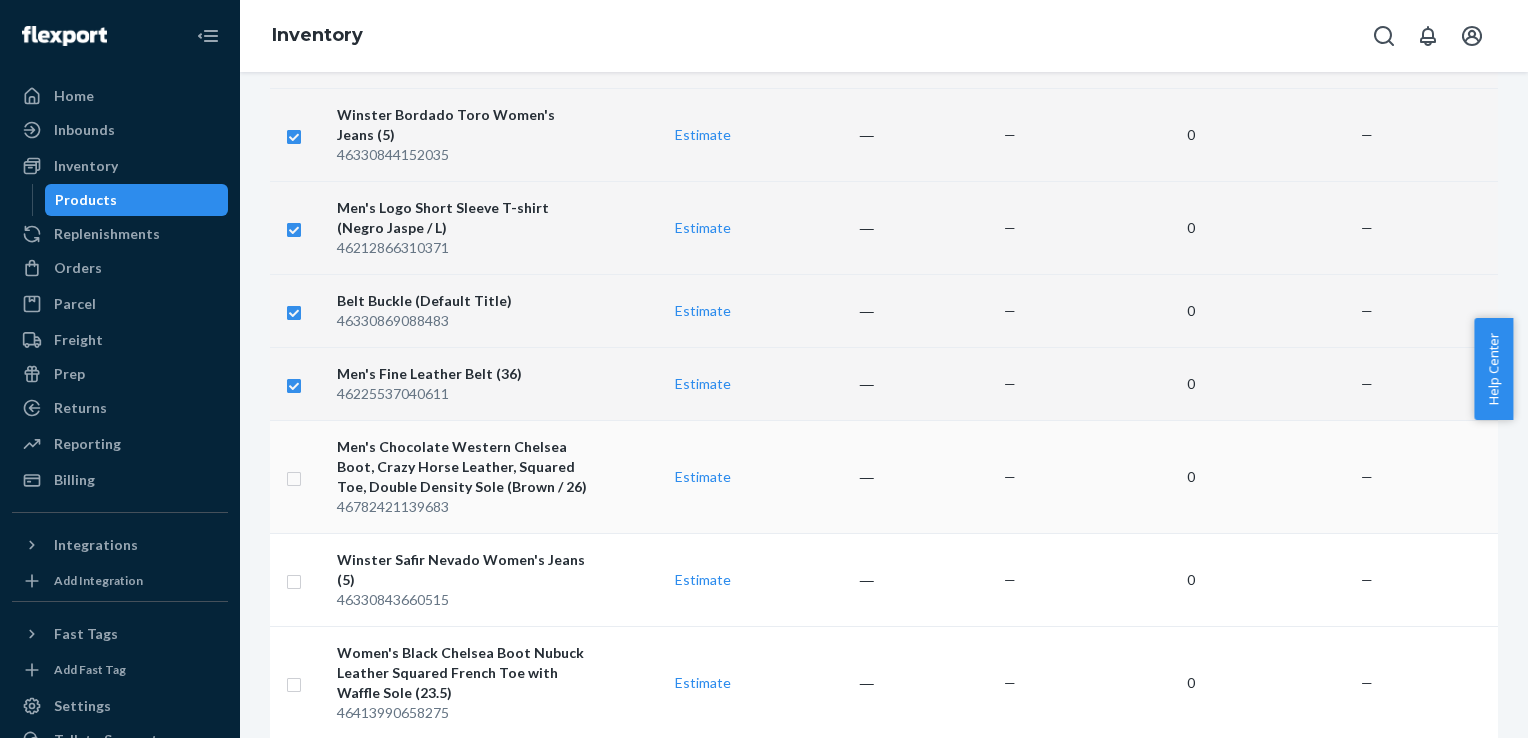 checkbox on "true" 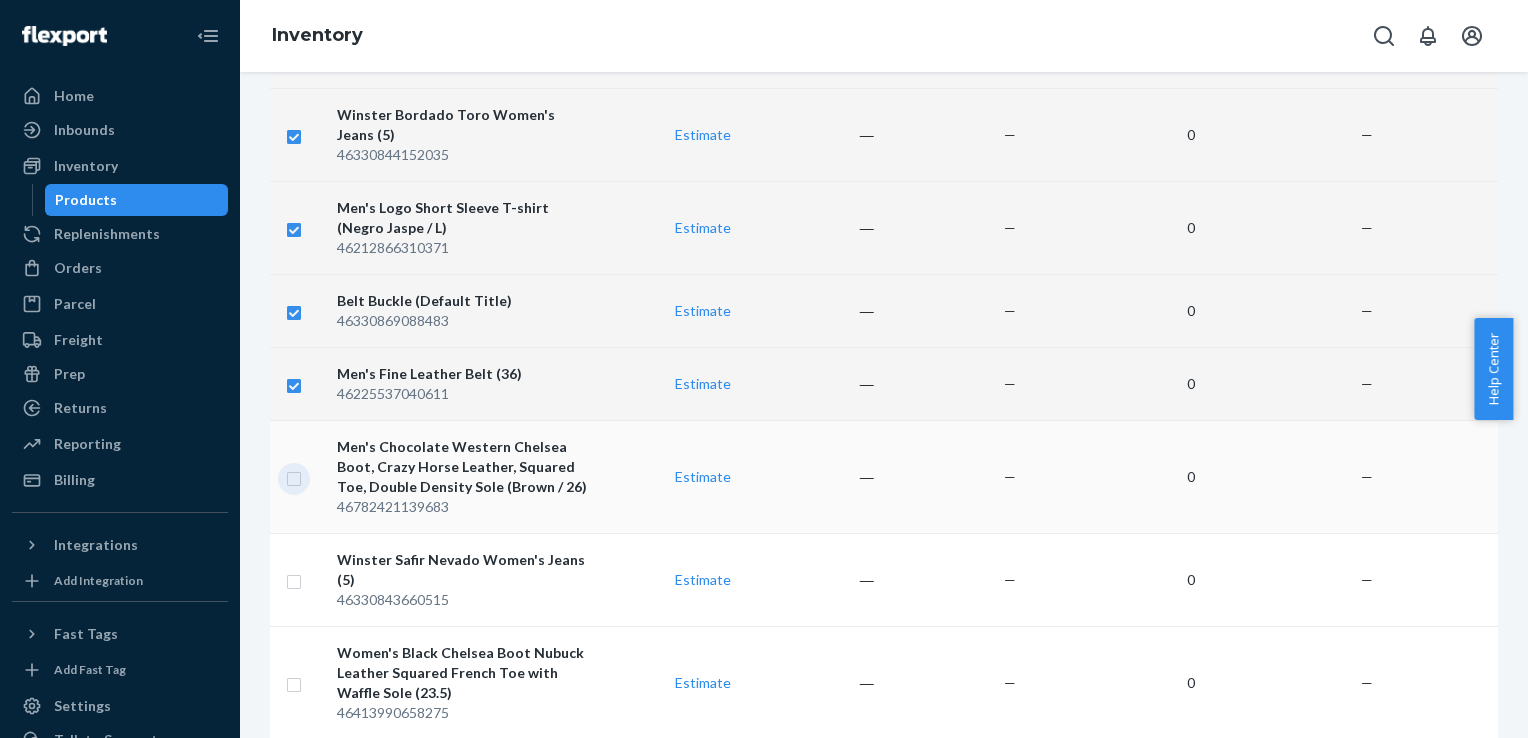 click at bounding box center [294, 476] 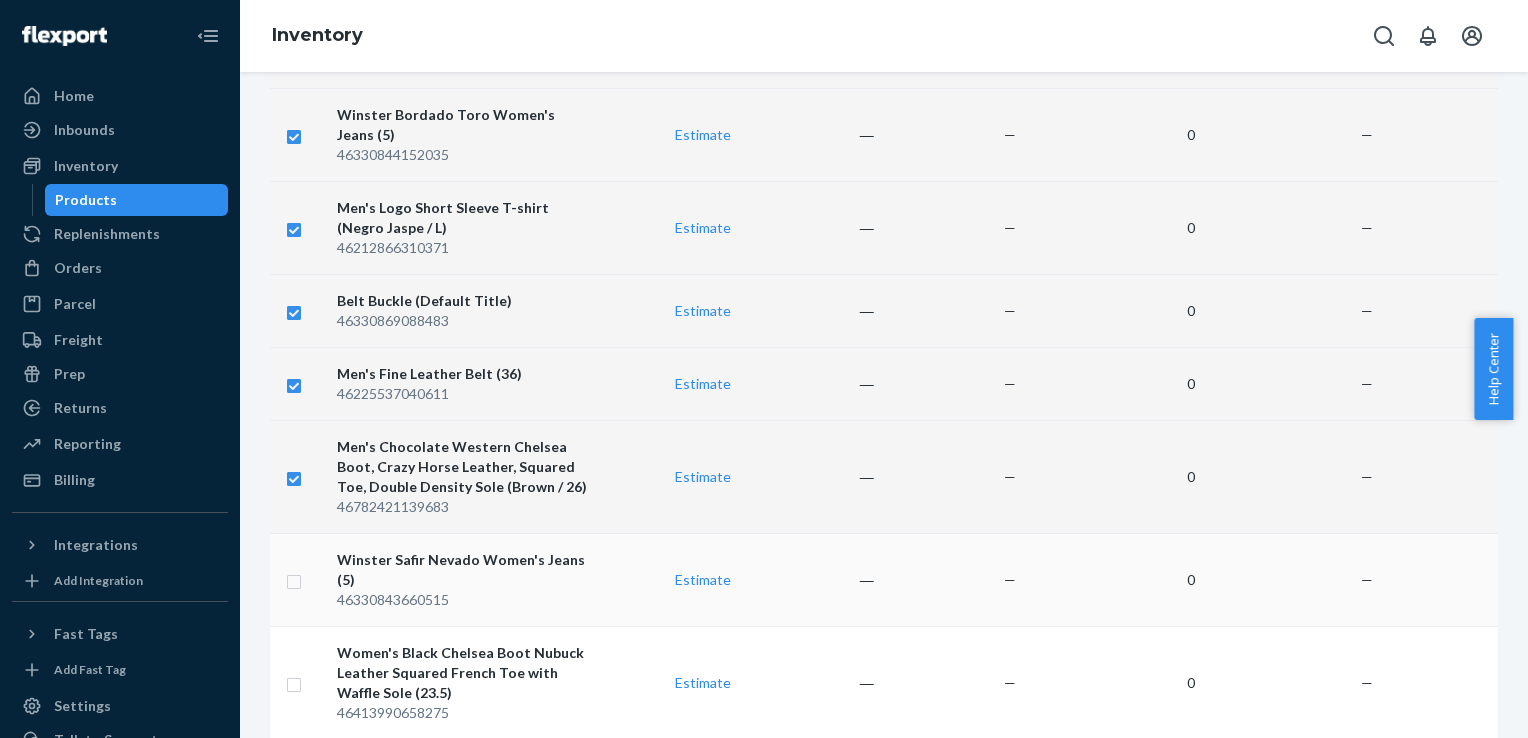 checkbox on "true" 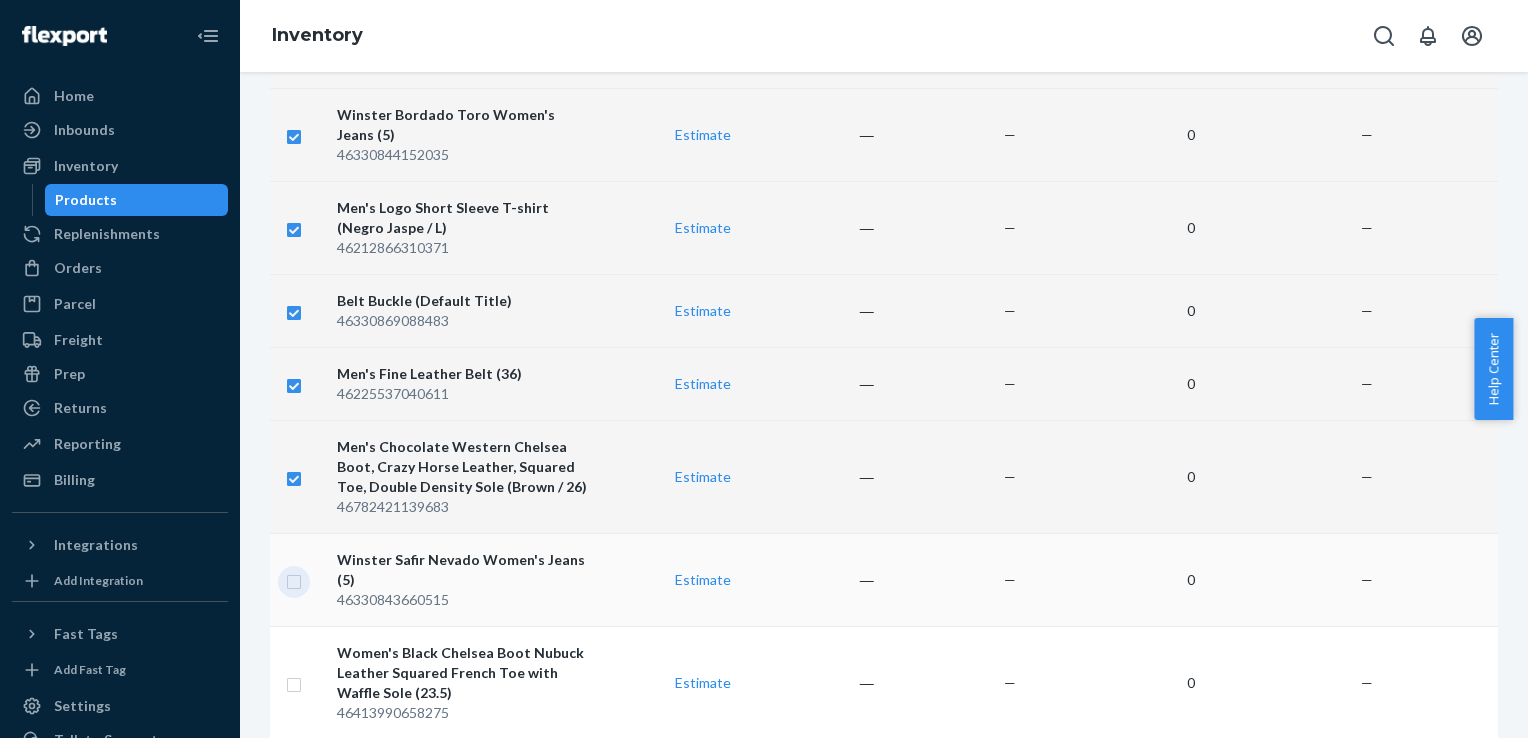 click at bounding box center [294, 579] 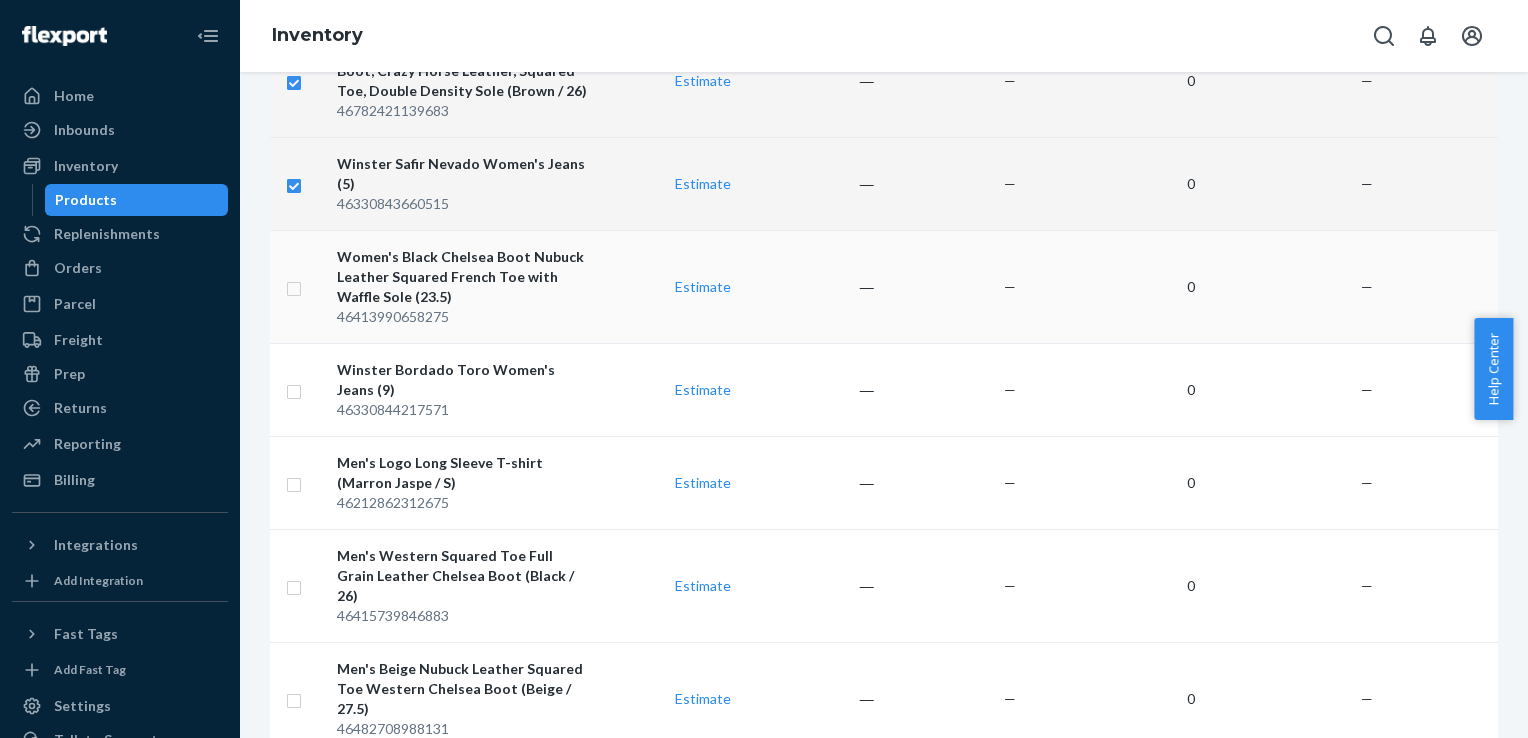 scroll, scrollTop: 1406, scrollLeft: 0, axis: vertical 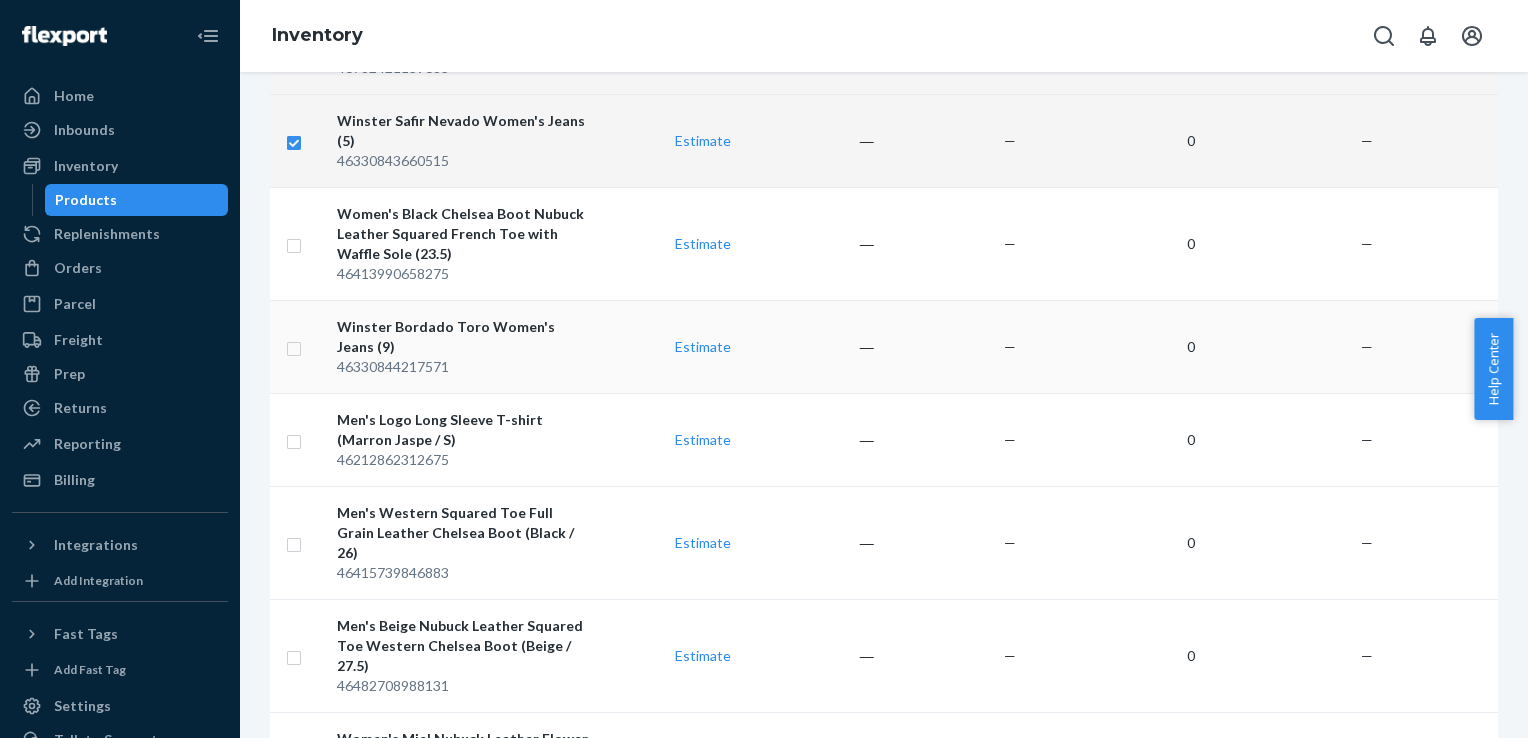 checkbox on "true" 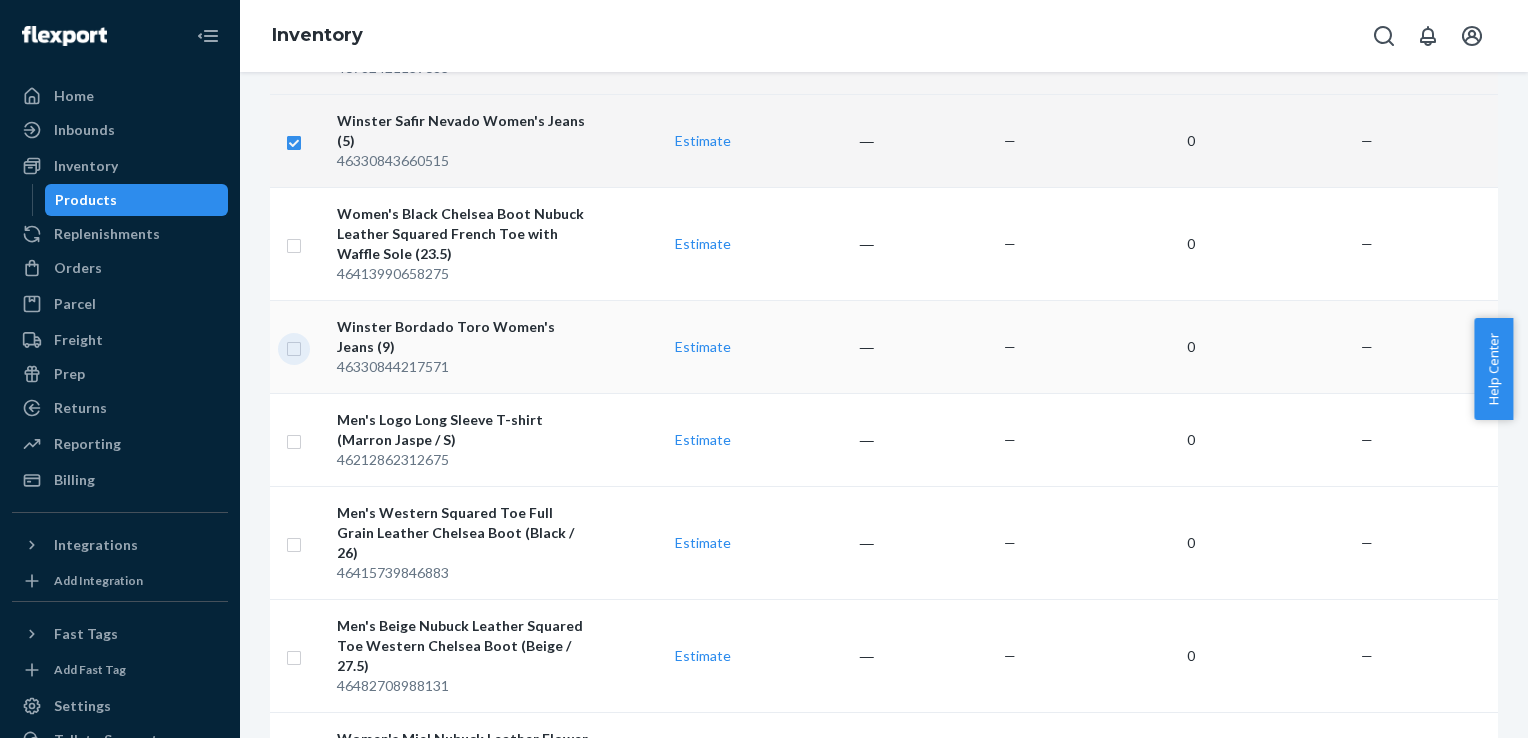 click at bounding box center [294, 346] 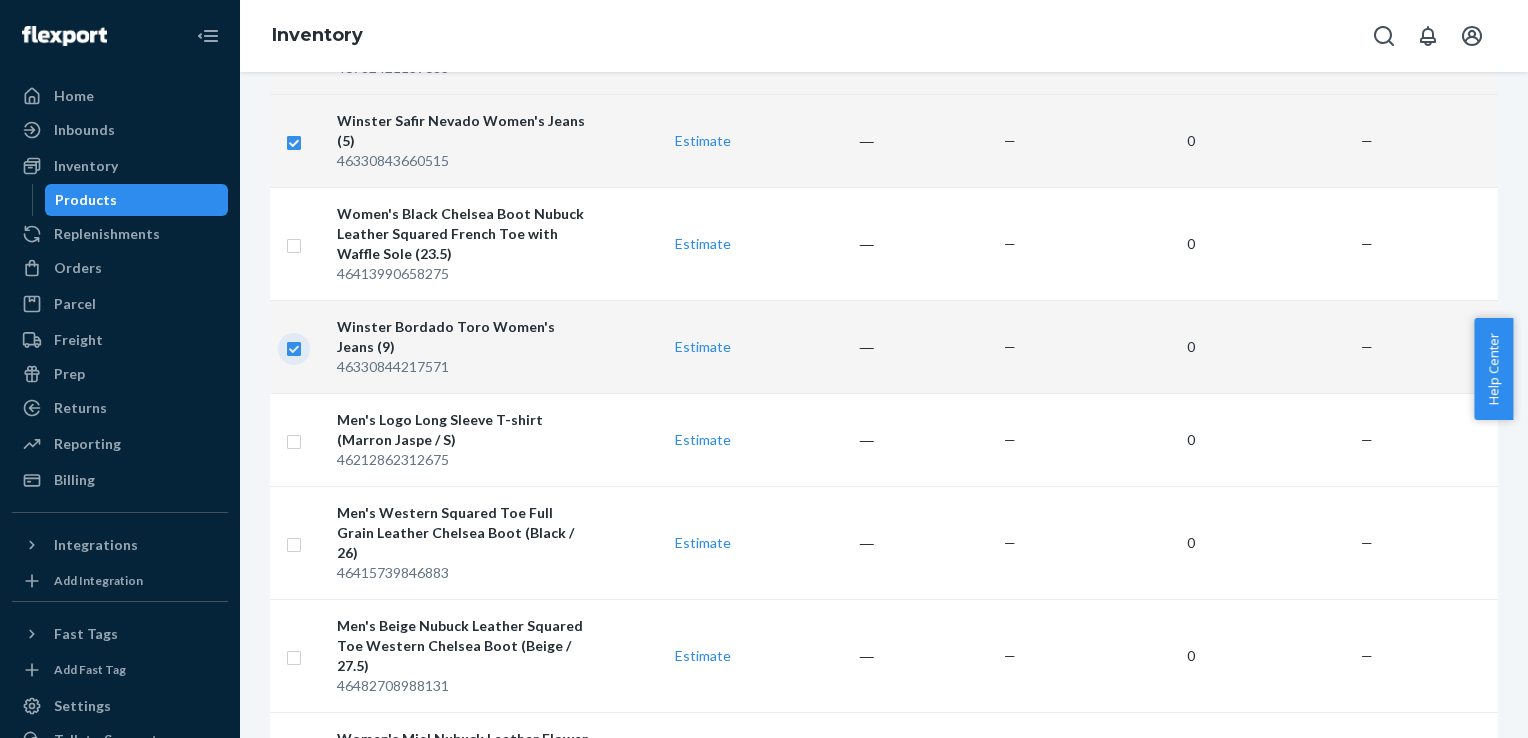 click at bounding box center [294, 346] 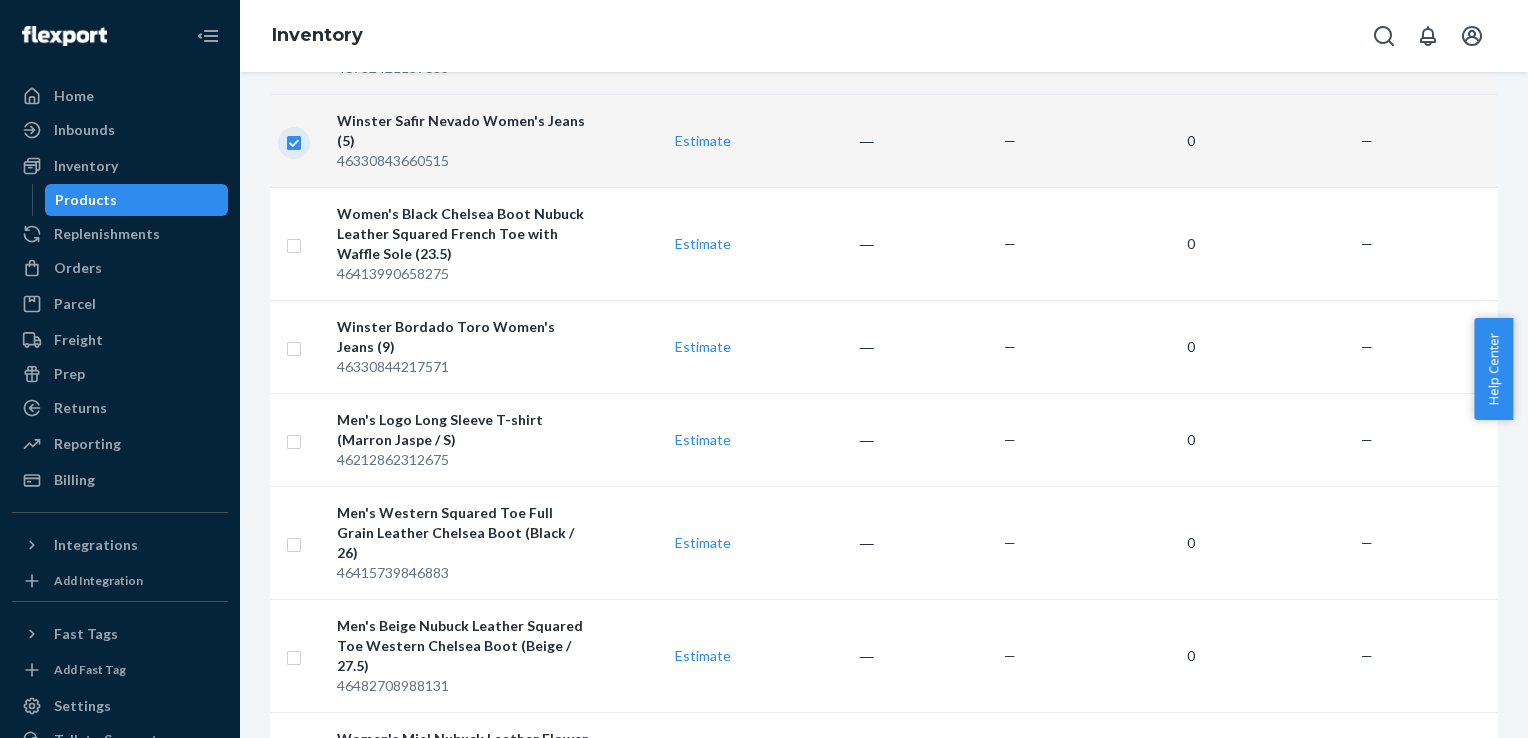 click at bounding box center [294, 140] 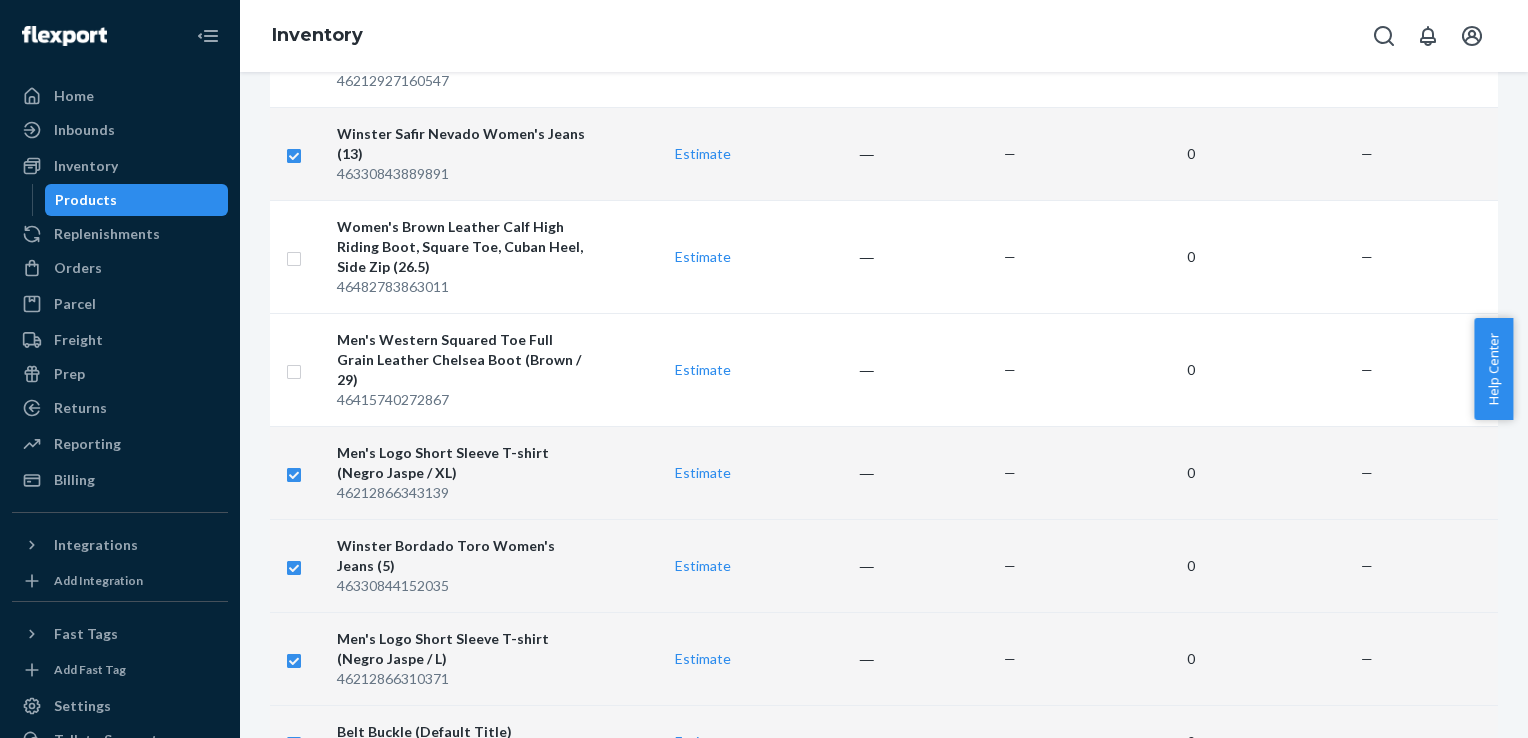 scroll, scrollTop: 0, scrollLeft: 0, axis: both 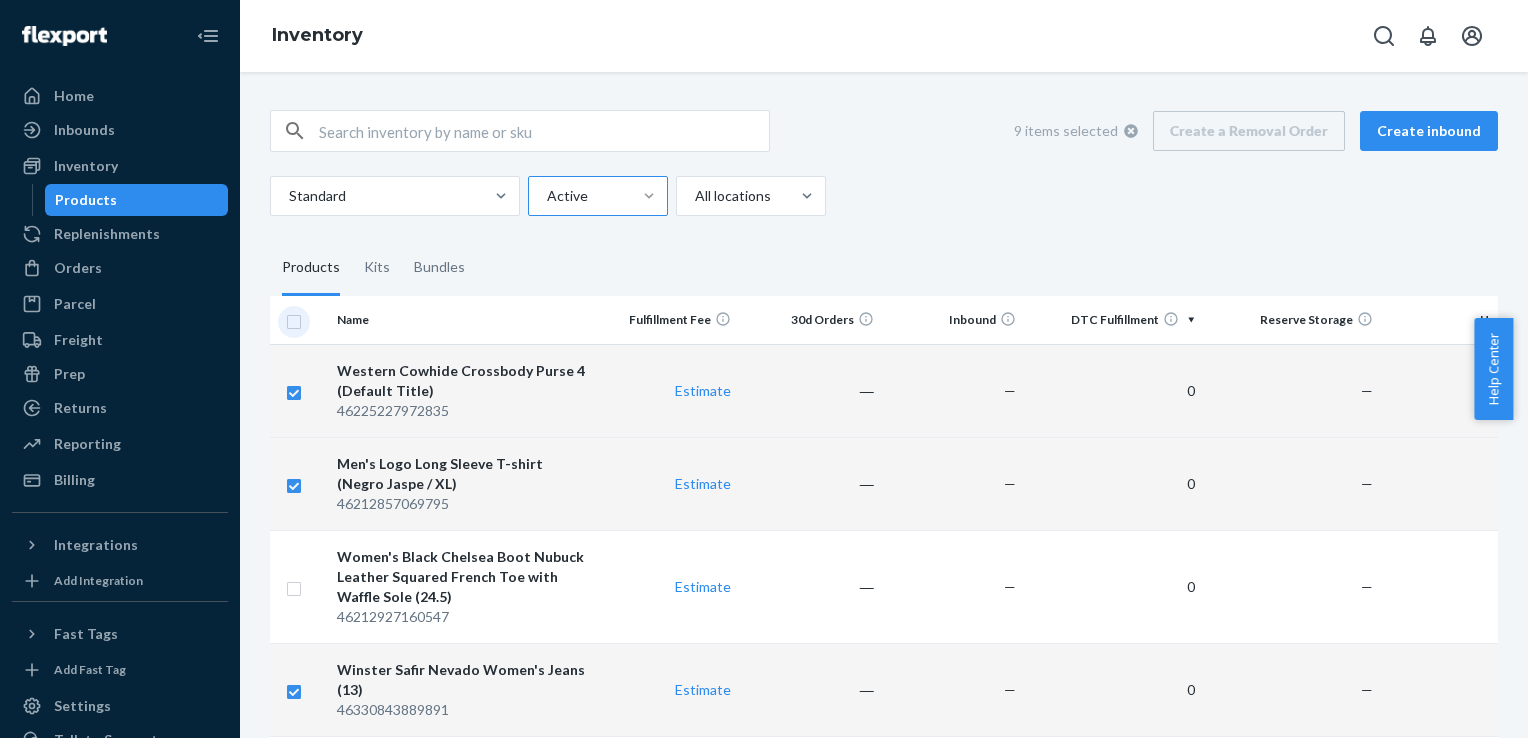click at bounding box center [294, 319] 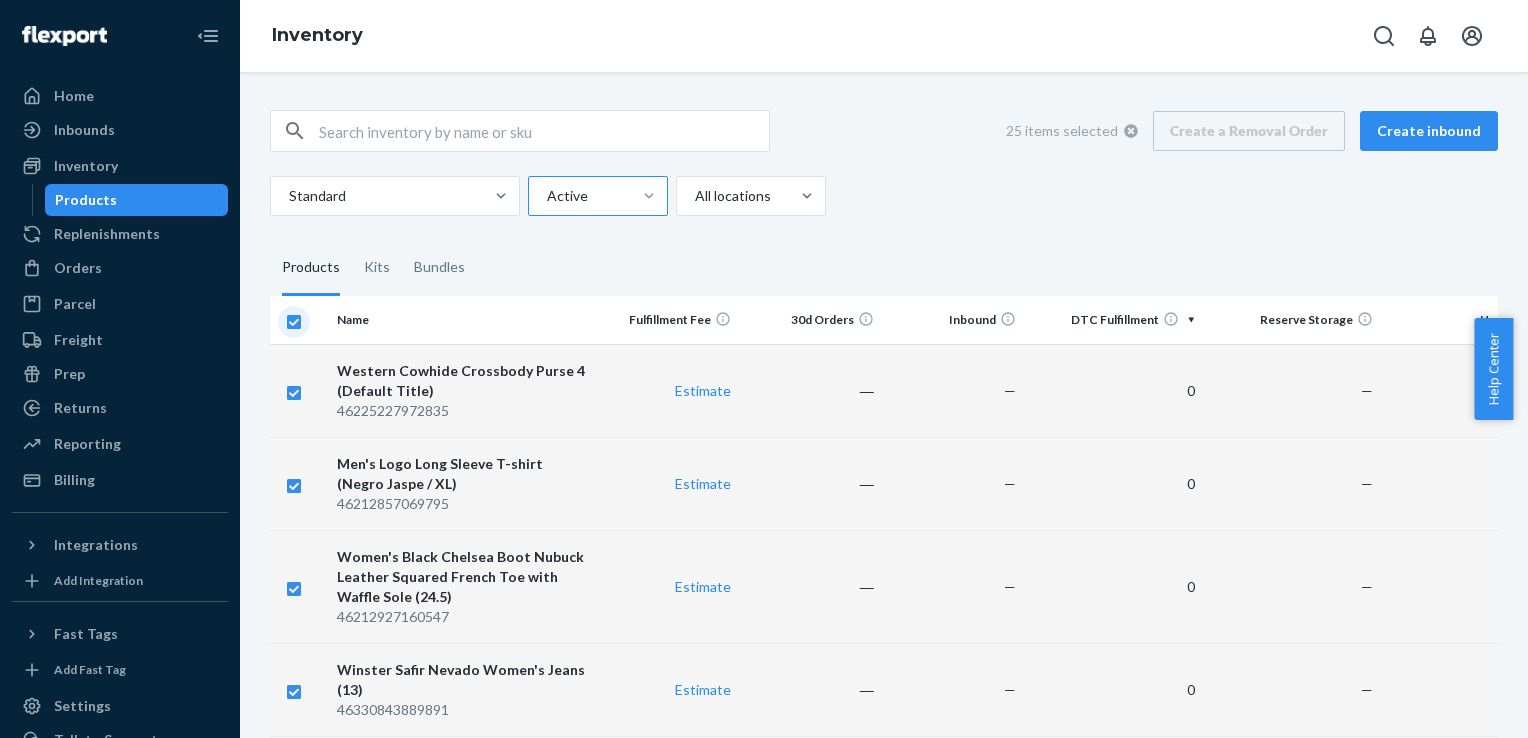 click at bounding box center [294, 319] 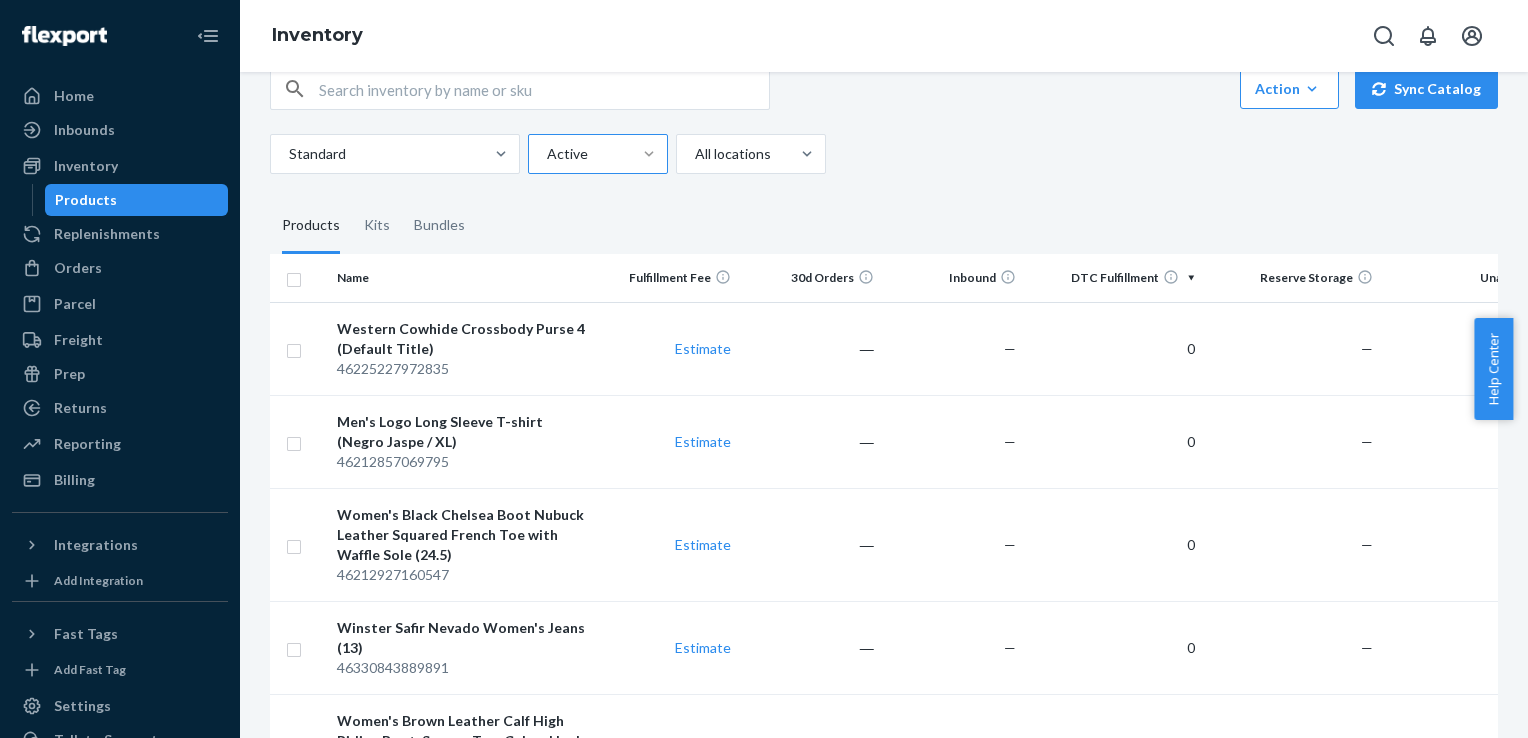 scroll, scrollTop: 0, scrollLeft: 0, axis: both 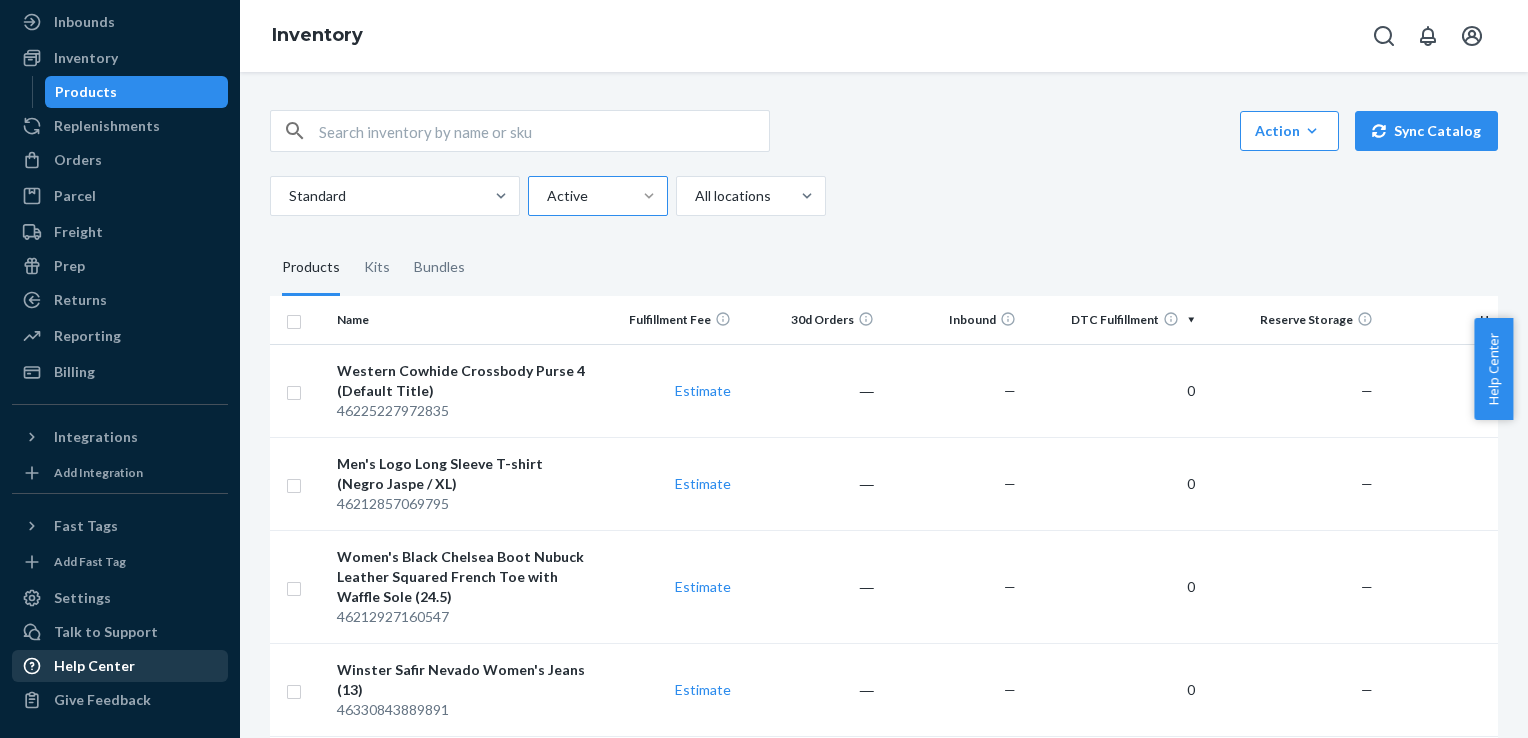 click on "Help Center" at bounding box center (94, 666) 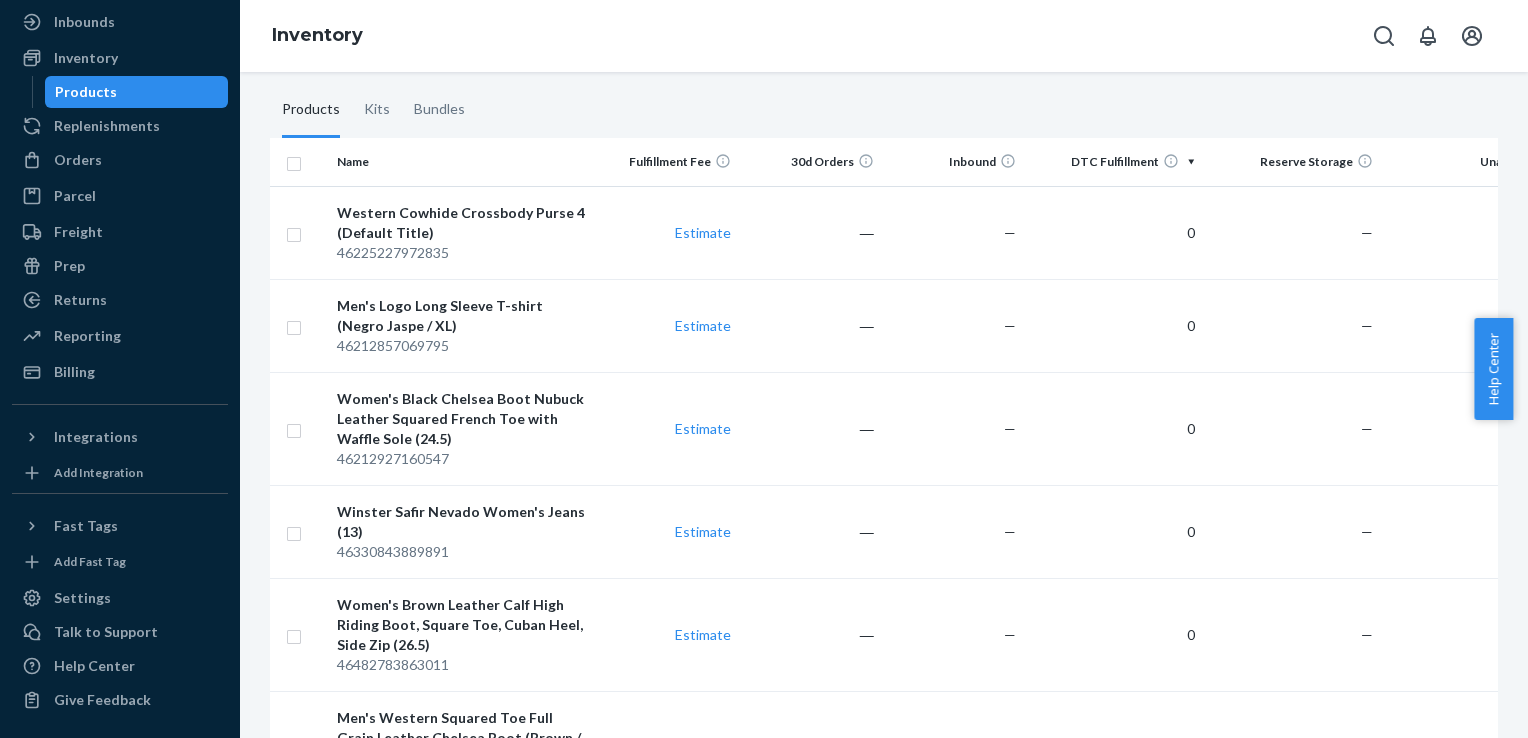 scroll, scrollTop: 0, scrollLeft: 0, axis: both 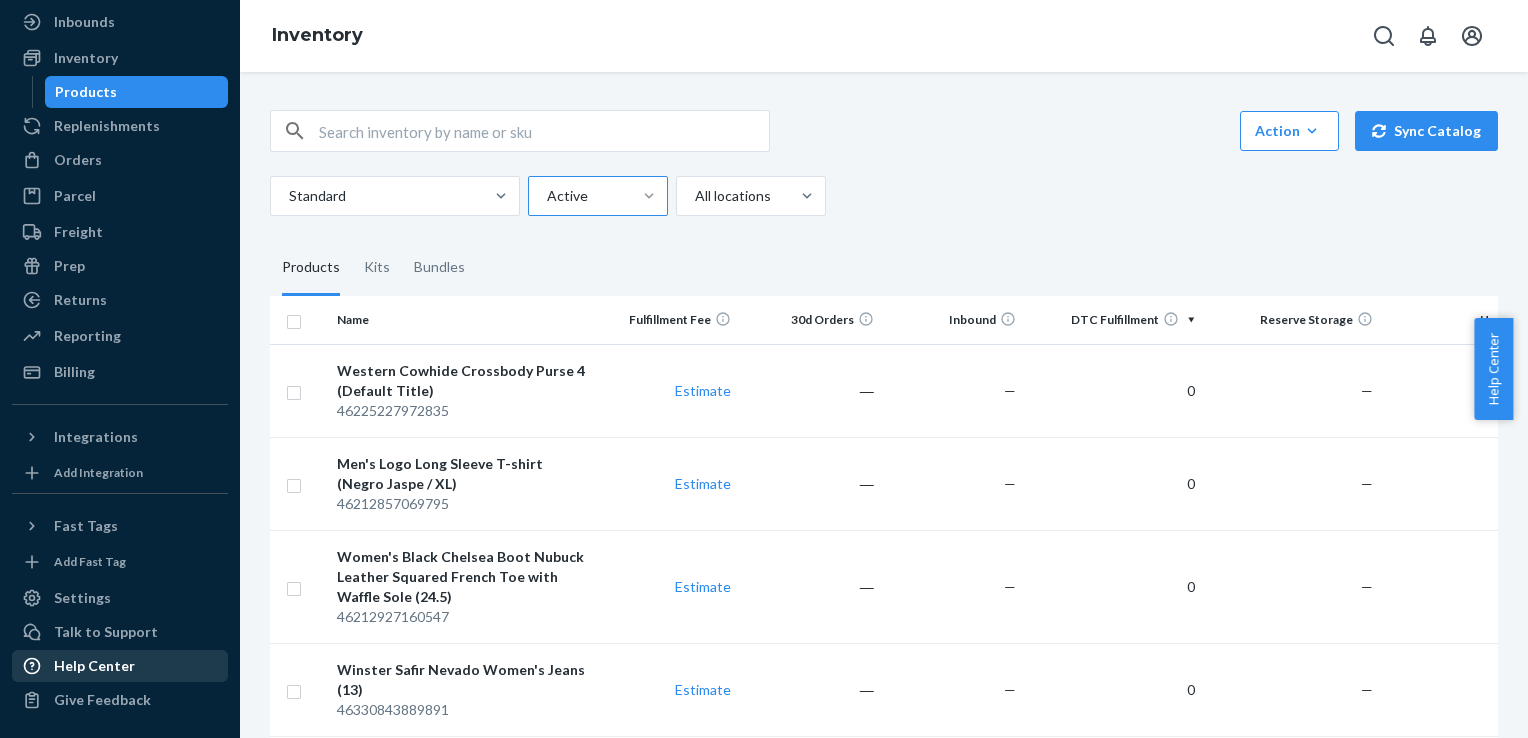 click on "Help Center" at bounding box center [94, 666] 